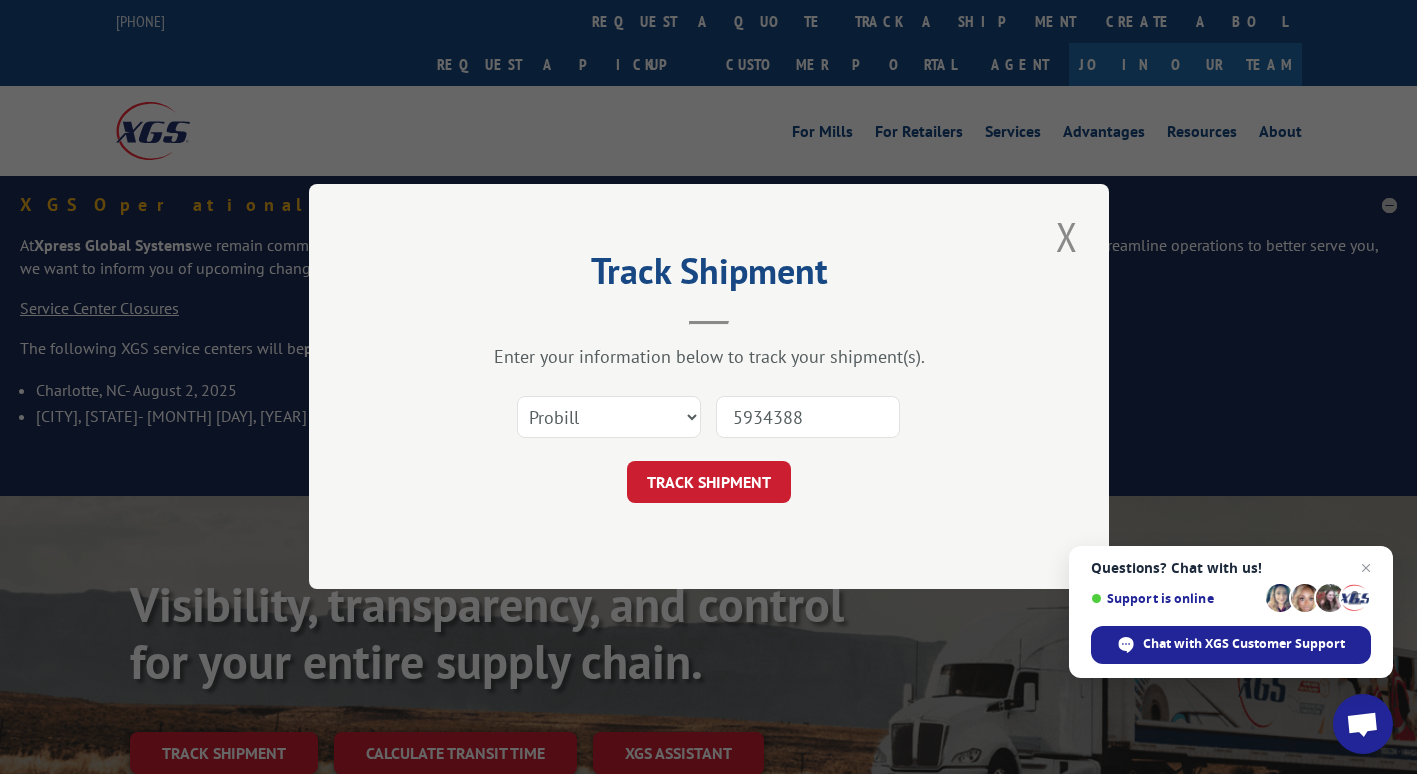 scroll, scrollTop: 0, scrollLeft: 0, axis: both 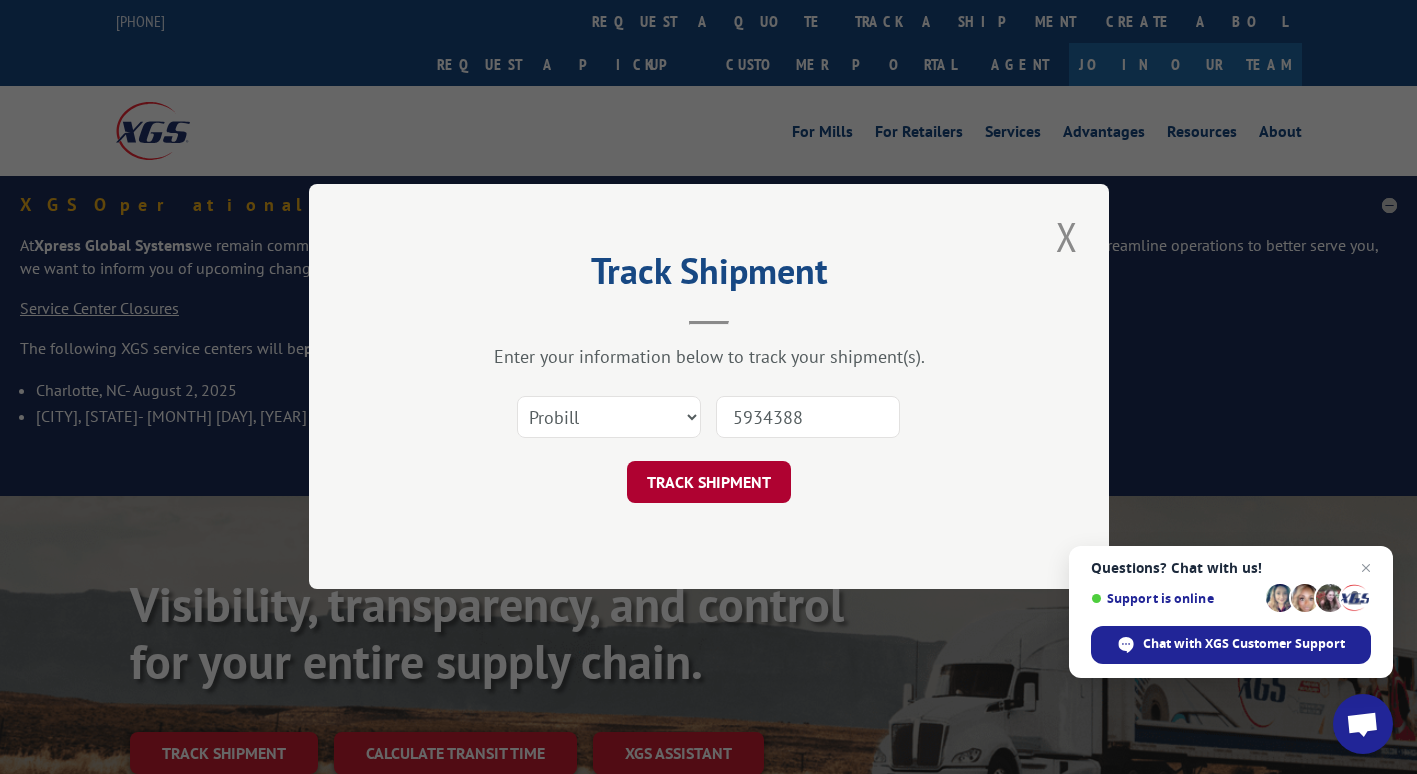 type on "5934388" 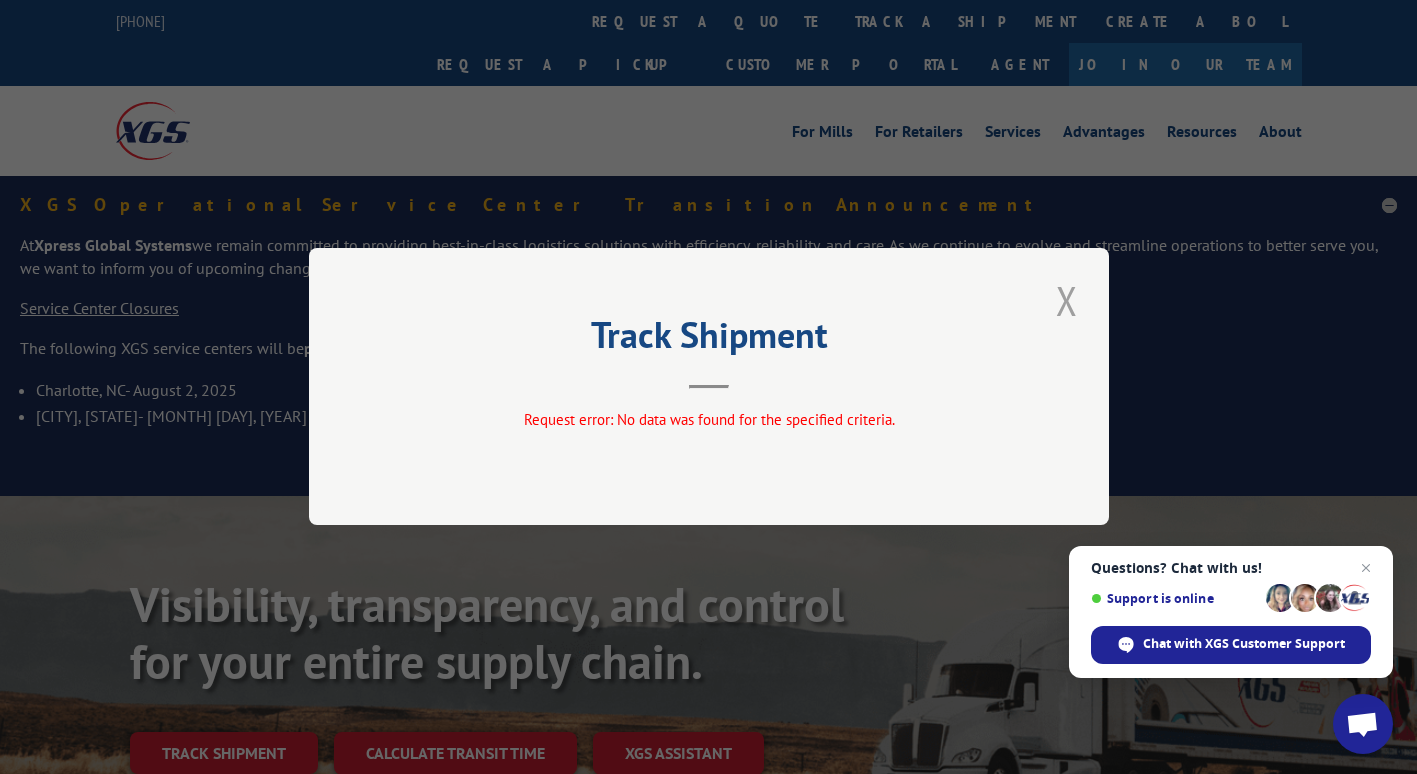 click at bounding box center (1067, 300) 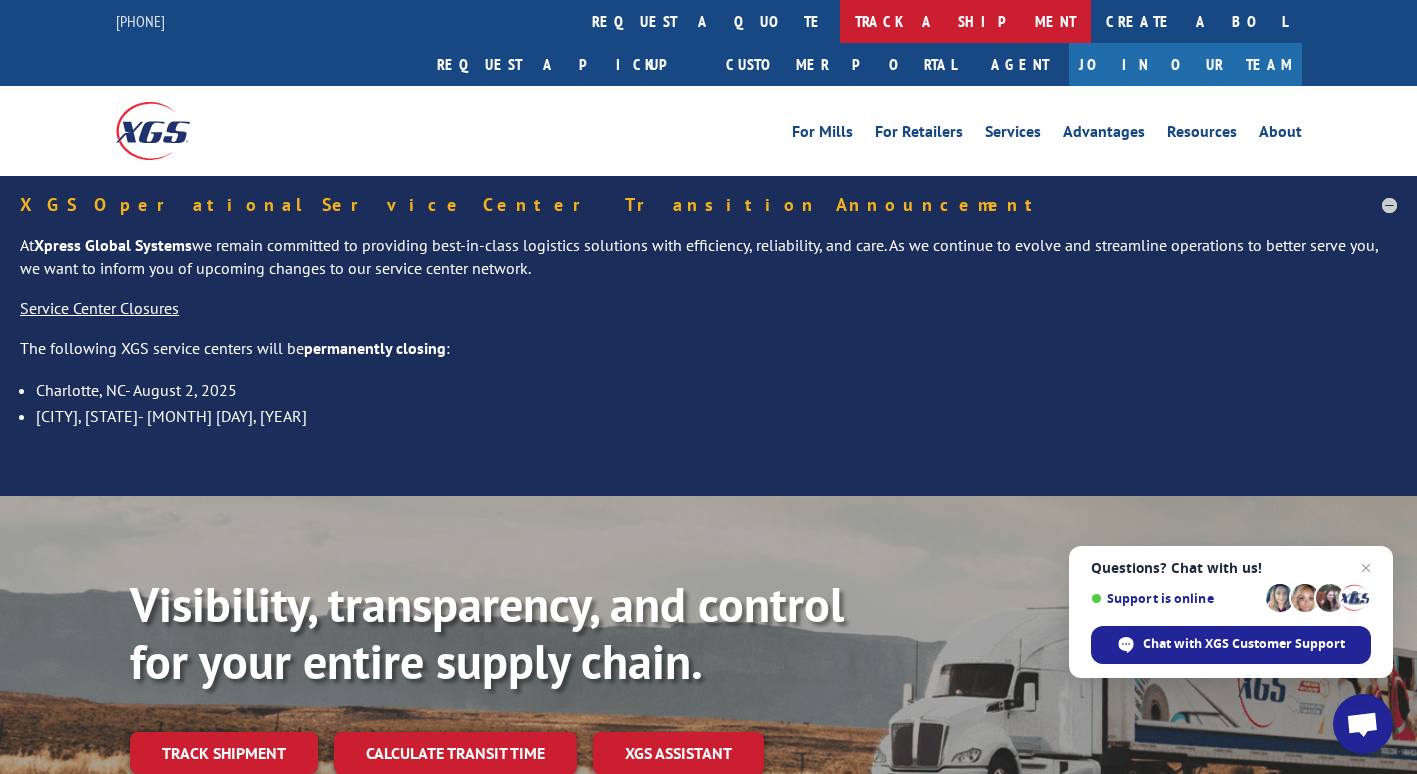 click on "track a shipment" at bounding box center [965, 21] 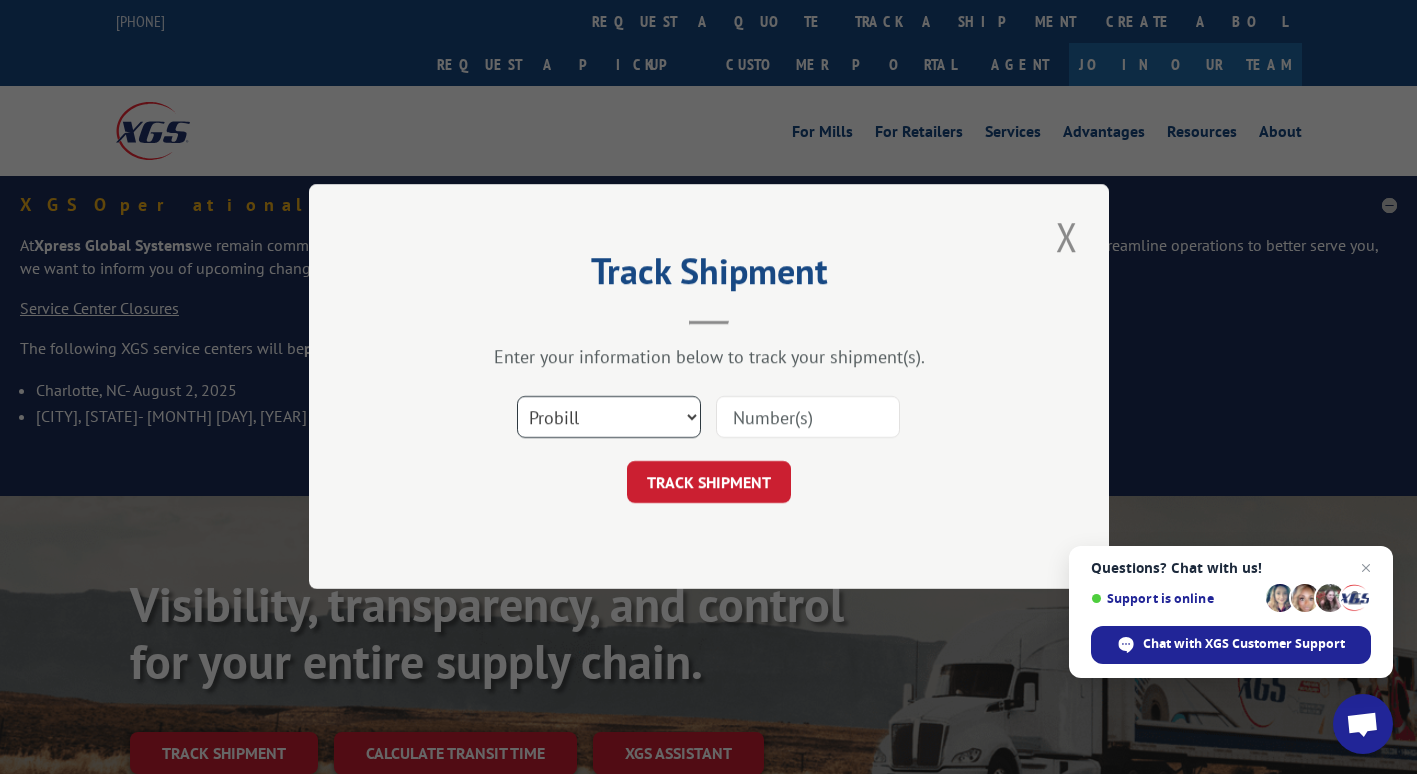 click on "Select category... Probill BOL PO" at bounding box center (609, 418) 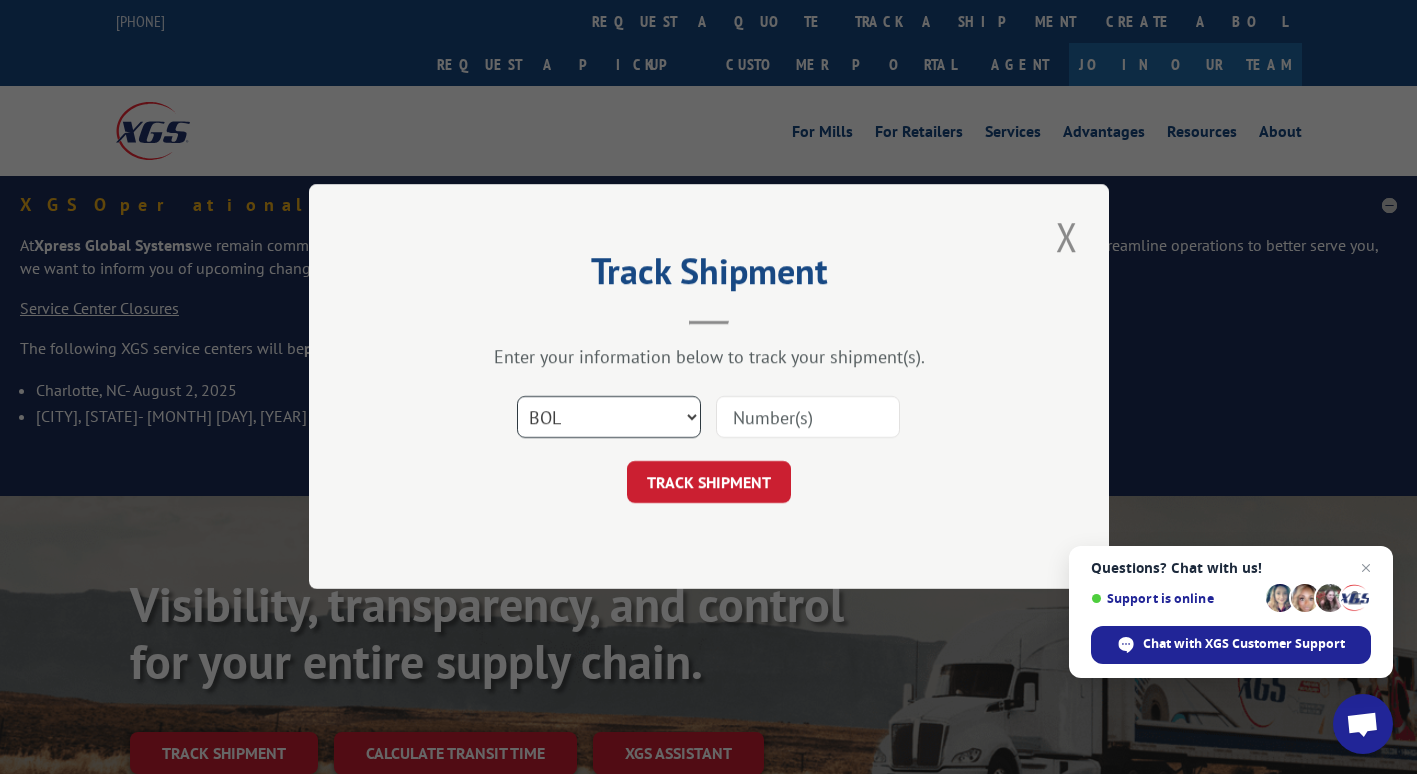 click on "Select category... Probill BOL PO" at bounding box center (609, 418) 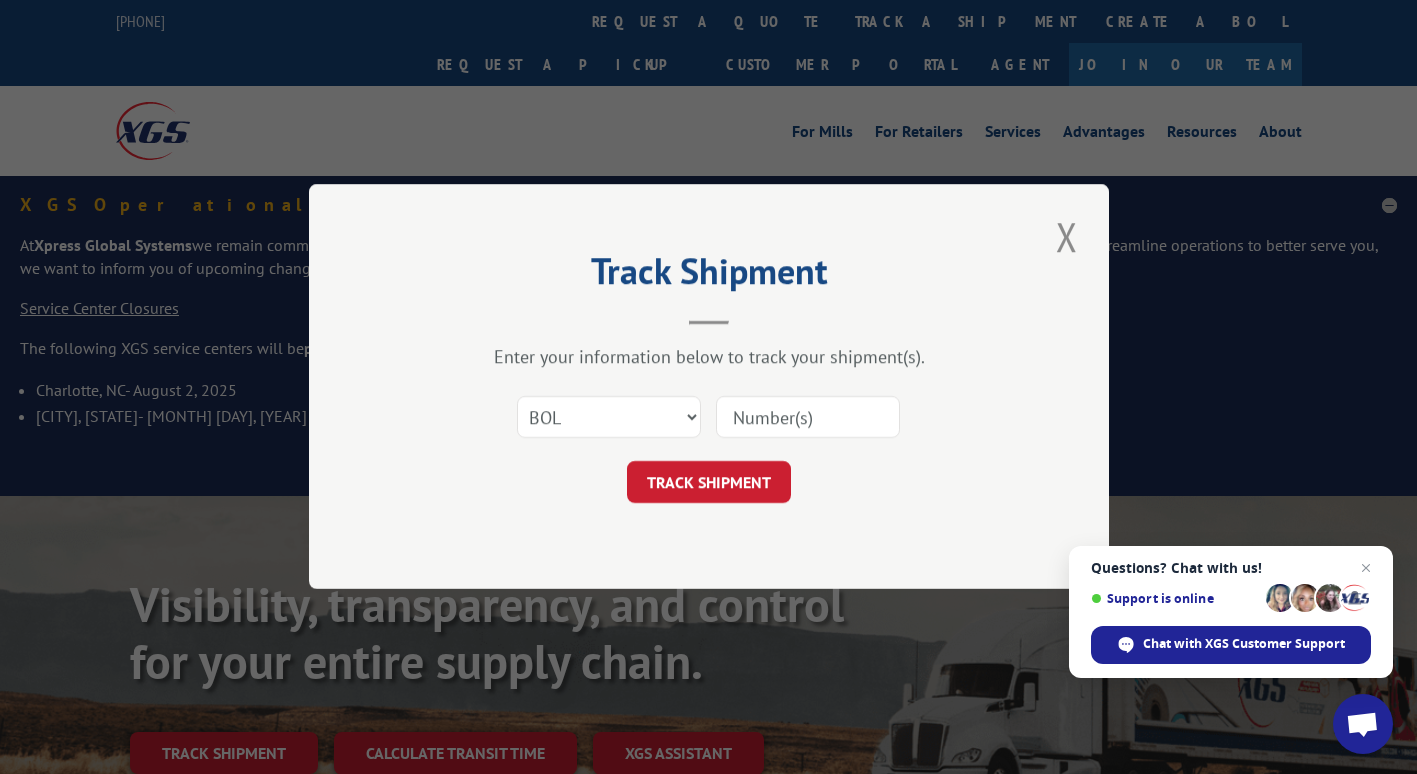 click at bounding box center (808, 418) 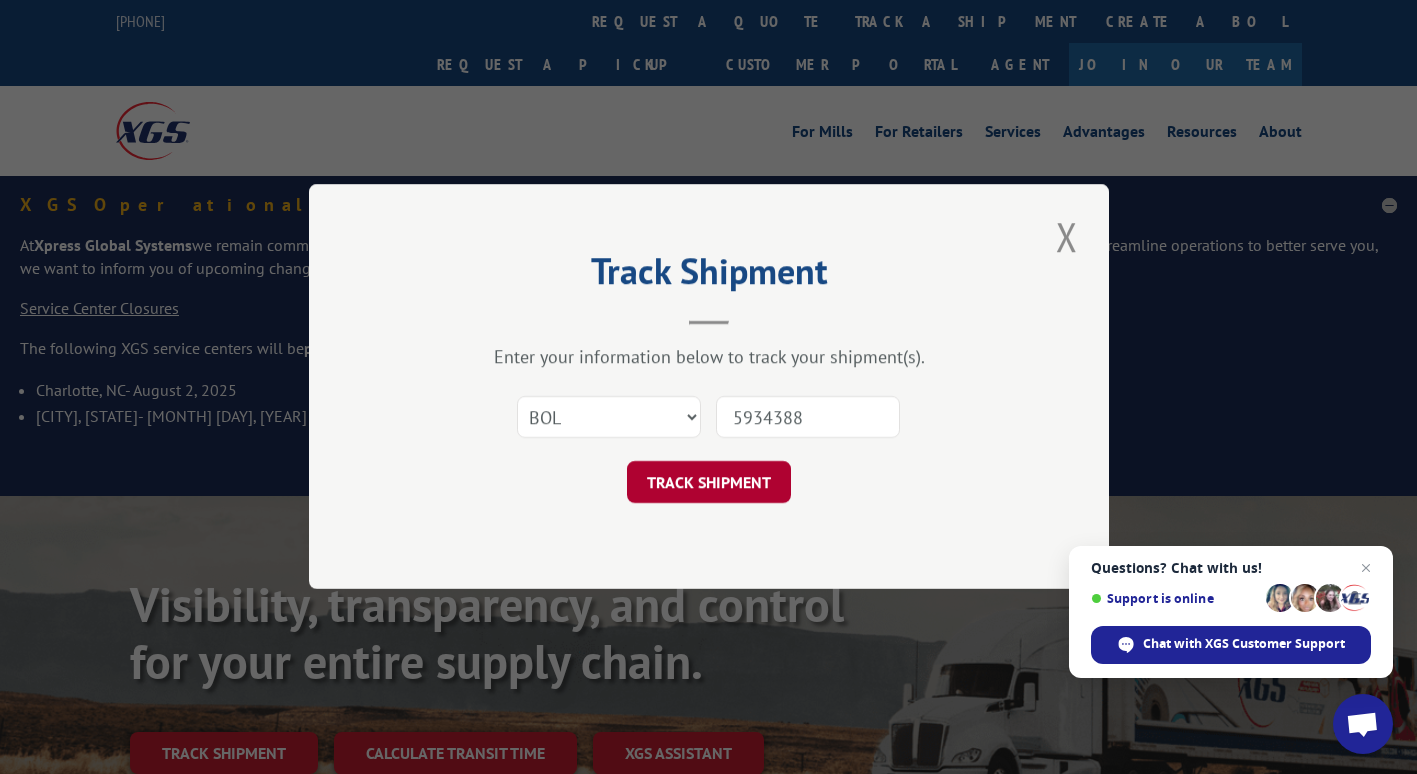 type on "5934388" 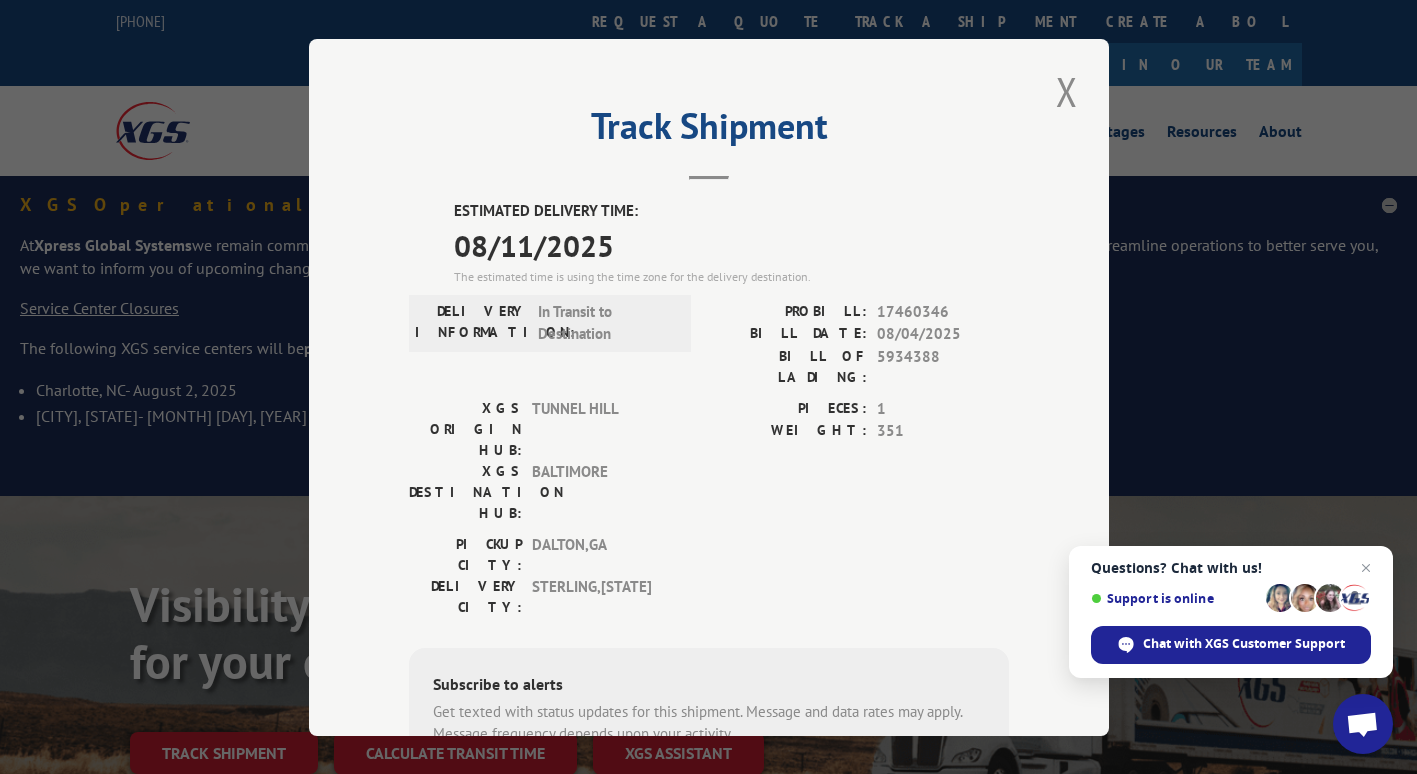 drag, startPoint x: 935, startPoint y: 143, endPoint x: 883, endPoint y: 143, distance: 52 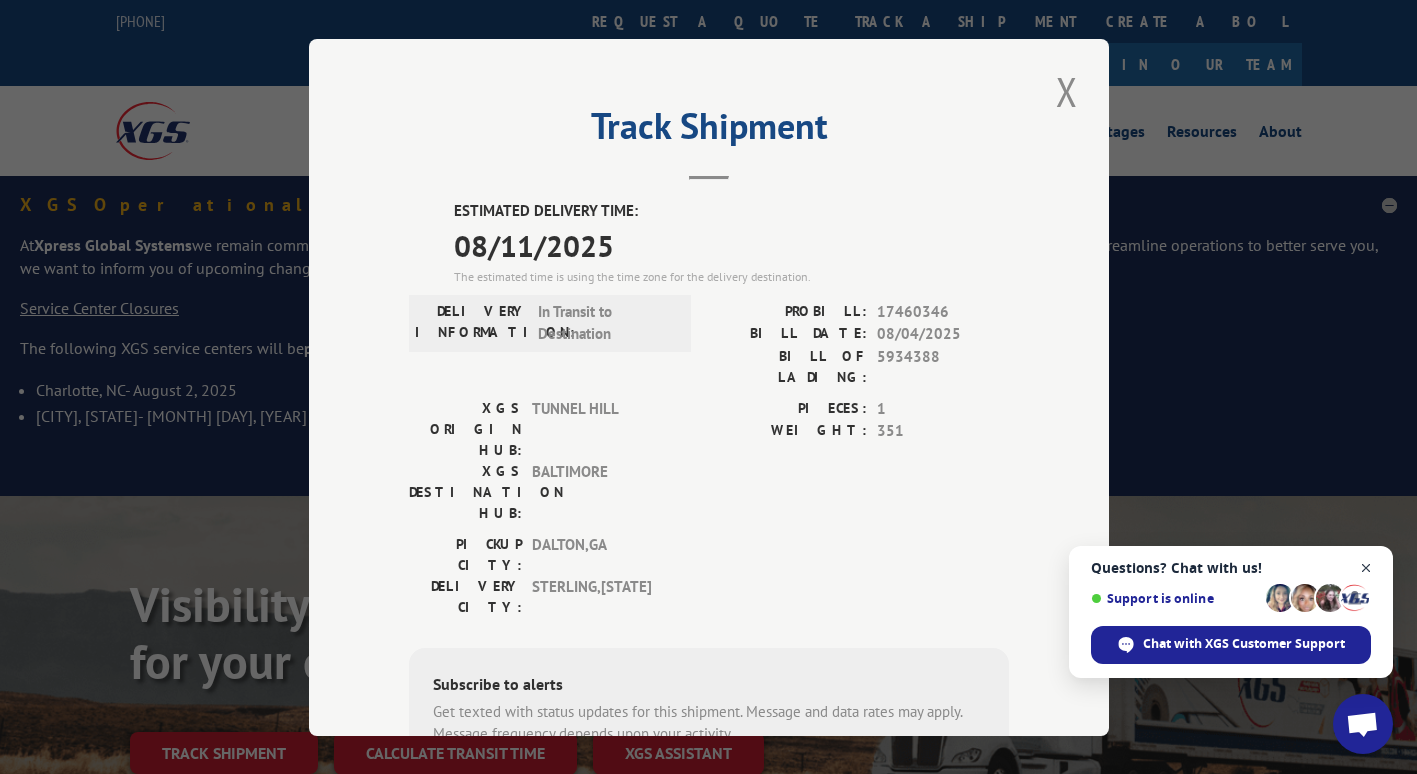click at bounding box center [1366, 568] 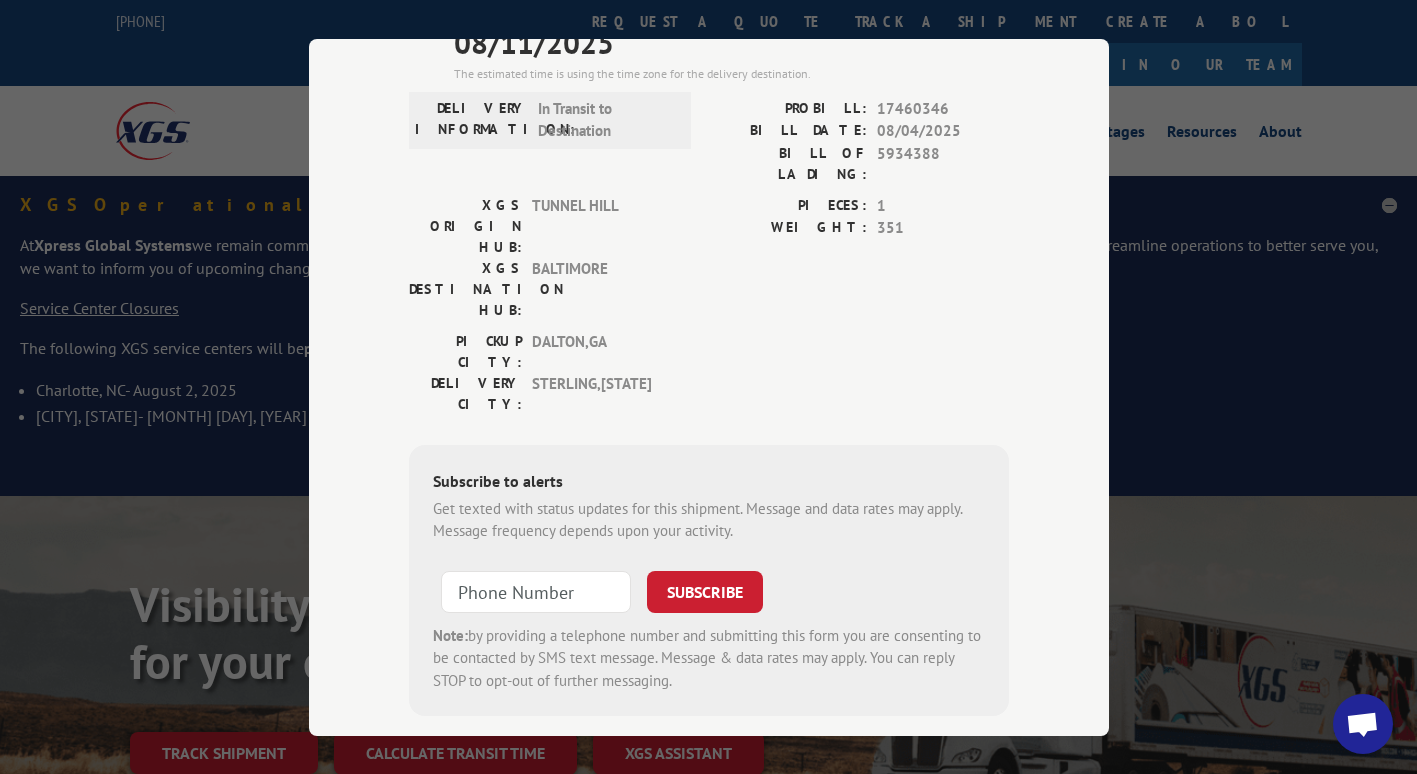 scroll, scrollTop: 103, scrollLeft: 0, axis: vertical 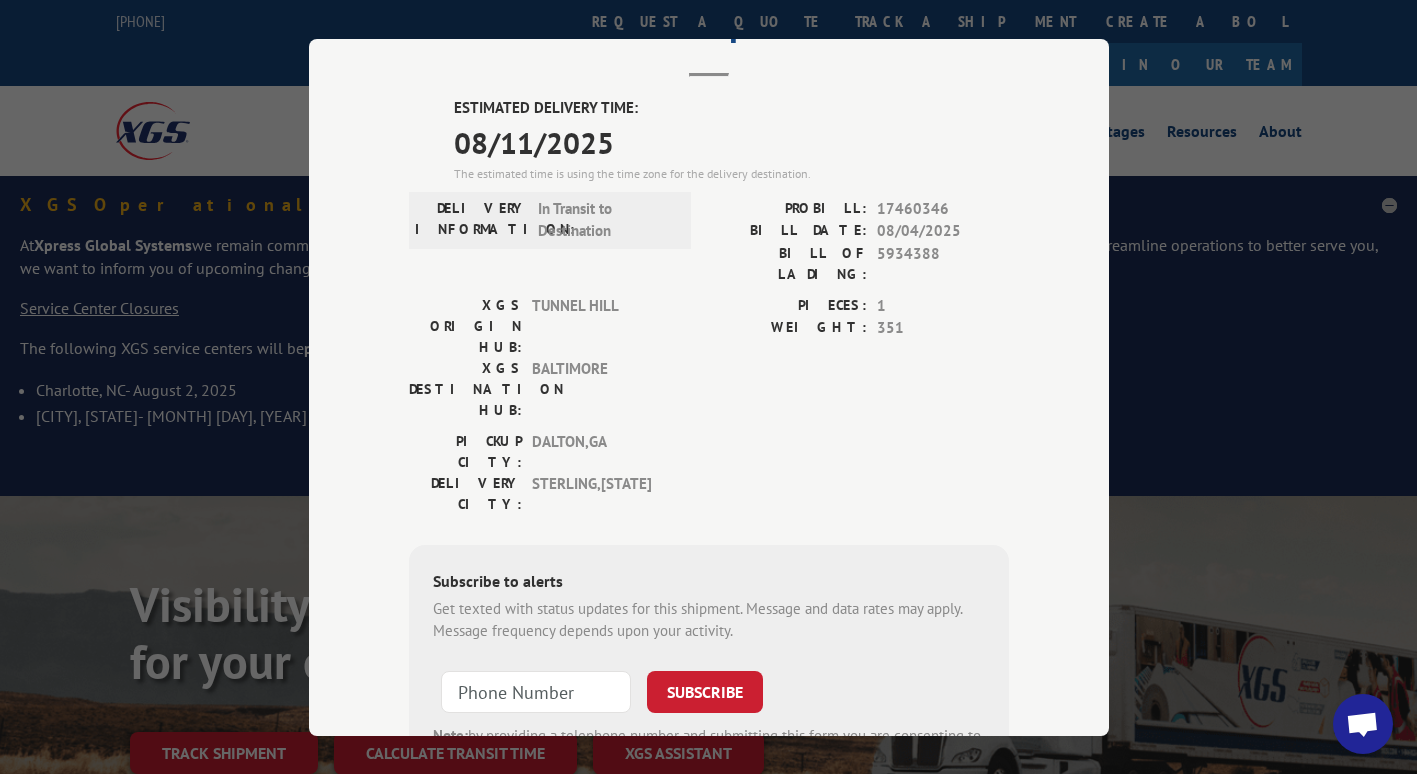 click on "Track Shipment ESTIMATED DELIVERY TIME: [DATE] The estimated time is using the time zone for the delivery destination. DELIVERY INFORMATION: In Transit to Destination PROBILL: [NUMBER] BILL DATE: [DATE] BILL OF LADING: [NUMBER] XGS ORIGIN HUB: TUNNEL HILL XGS DESTINATION HUB: BALTIMORE PIECES: 1 WEIGHT: 351 PICKUP CITY: [CITY] , [STATE] DELIVERY CITY: [CITY] , [STATE] Subscribe to alerts Get texted with status updates for this shipment. Message and data rates may apply. Message frequency depends upon your activity. SUBSCRIBE Note: by providing a telephone number and submitting this form you are consenting to be contacted by SMS text message. Message & data rates may apply. You can reply STOP to opt-out of further messaging." at bounding box center [708, 387] 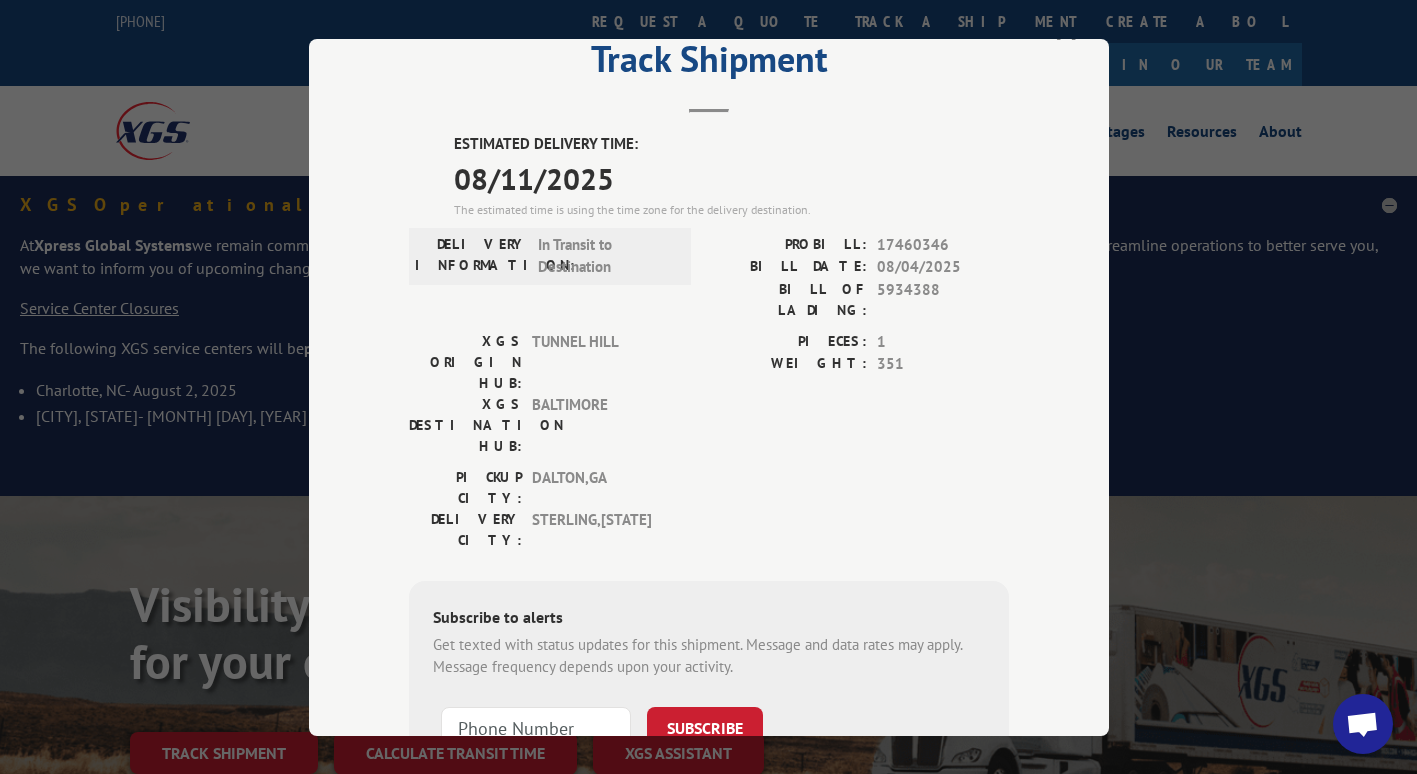 scroll, scrollTop: 0, scrollLeft: 0, axis: both 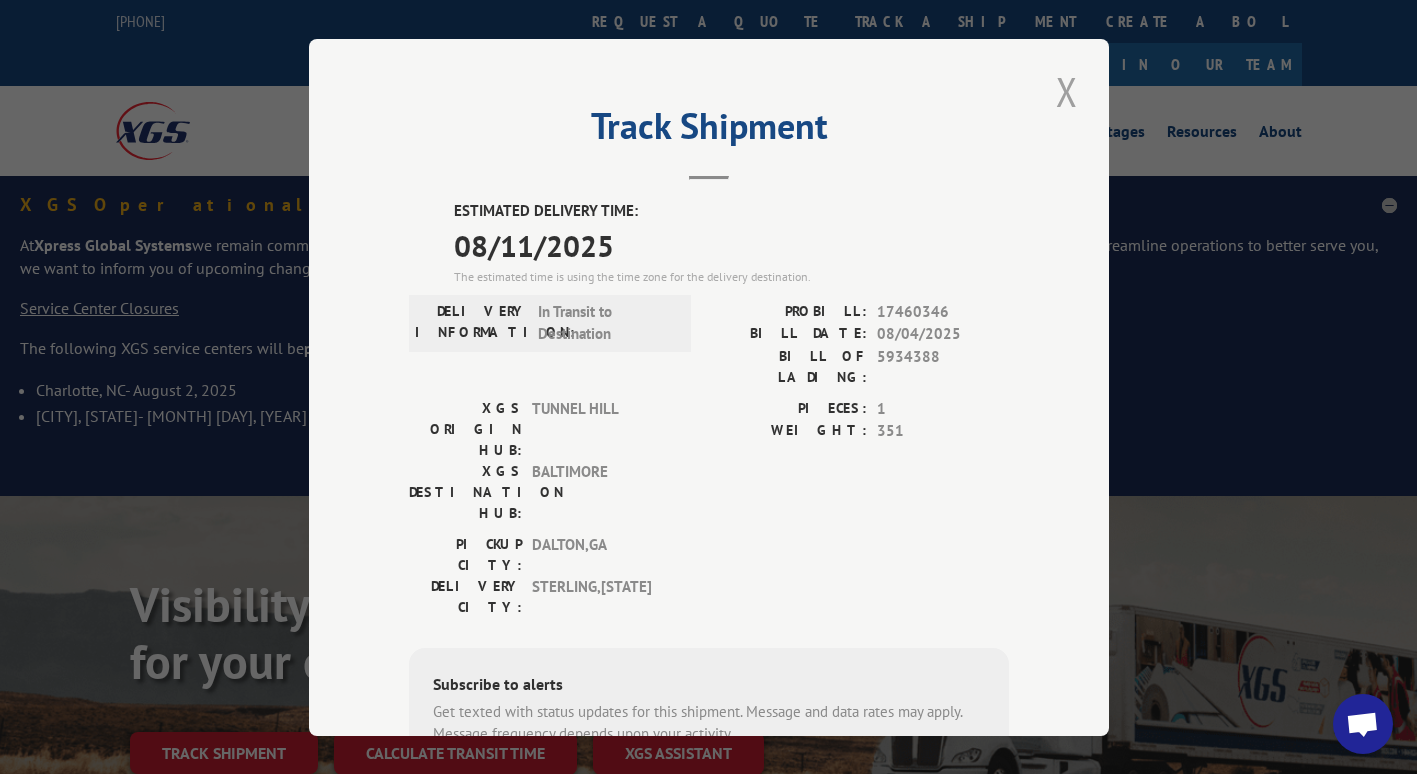 click at bounding box center [1067, 91] 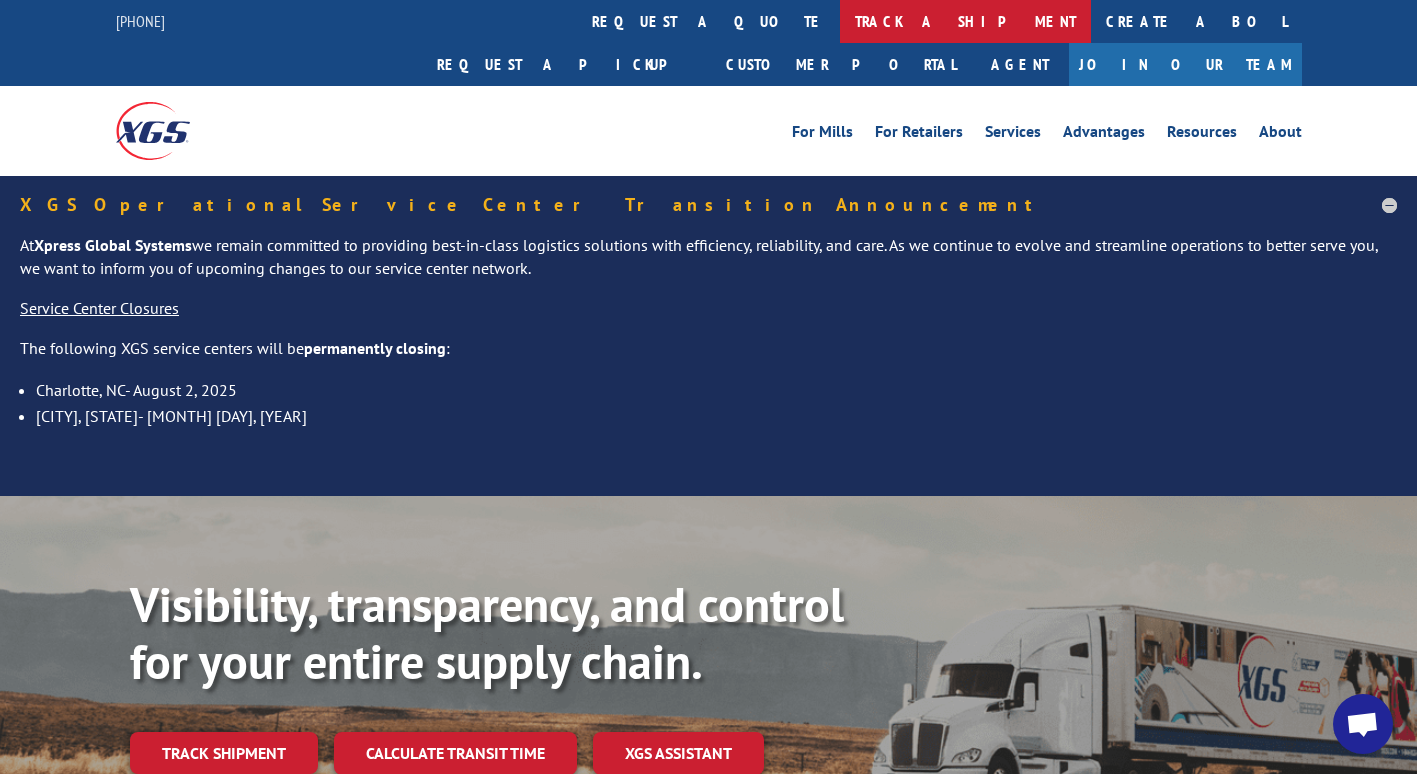 click on "track a shipment" at bounding box center [965, 21] 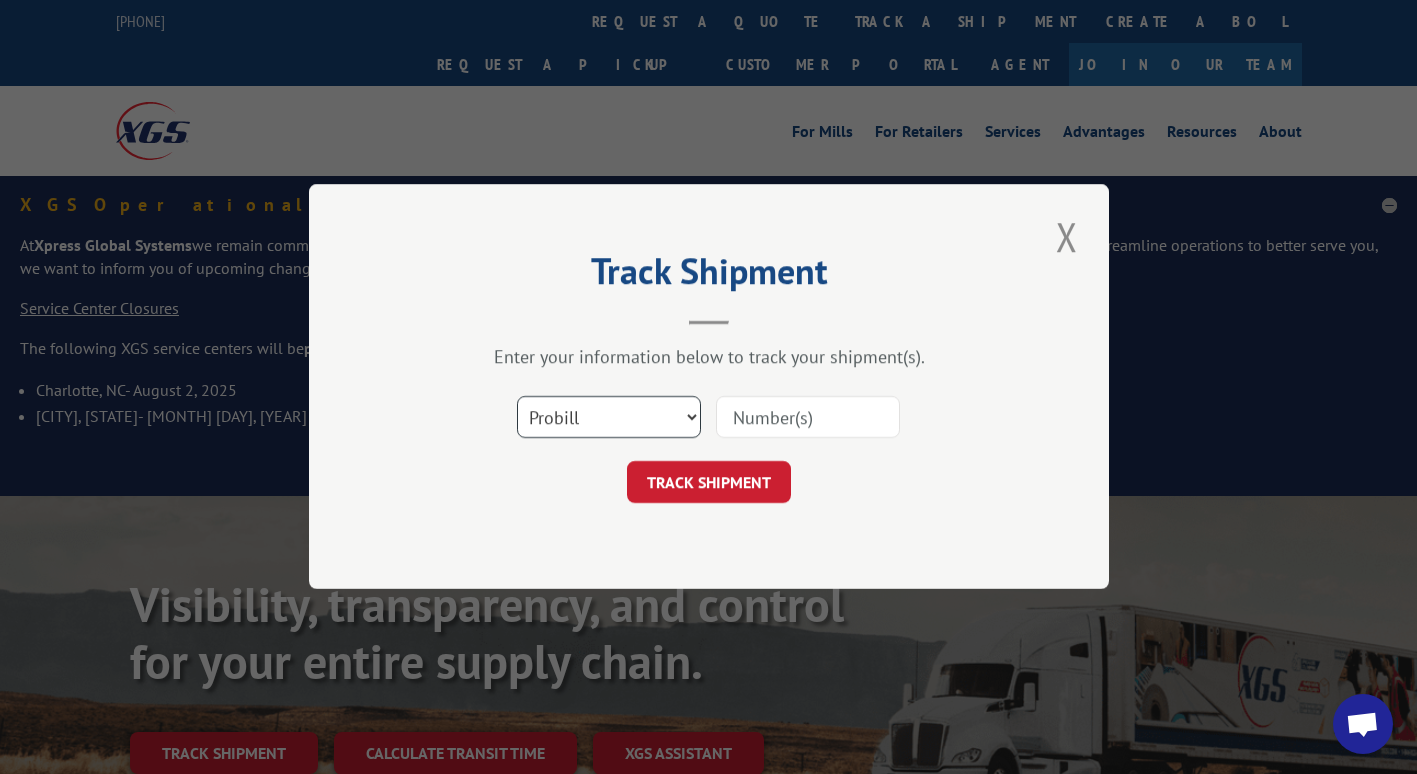 click on "Select category... Probill BOL PO" at bounding box center (609, 418) 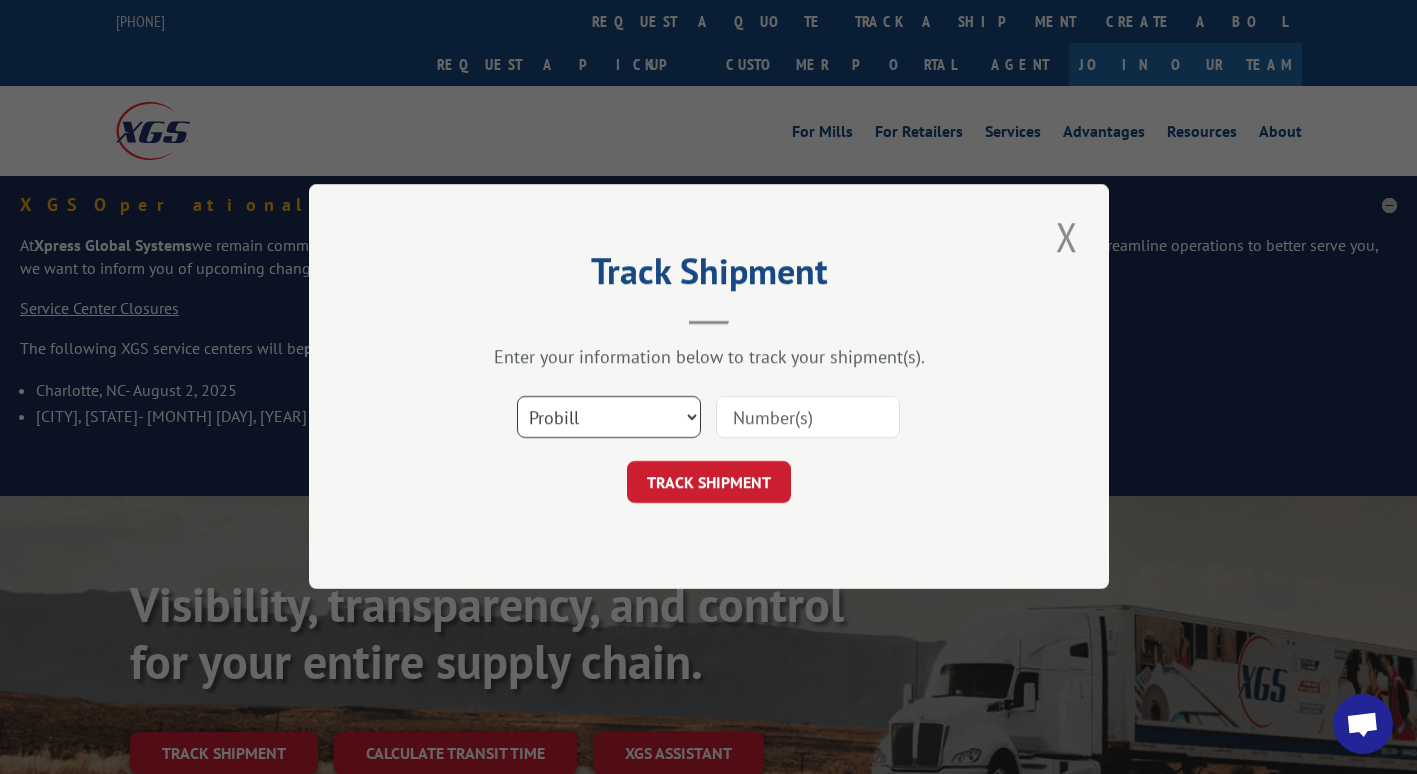 select on "bol" 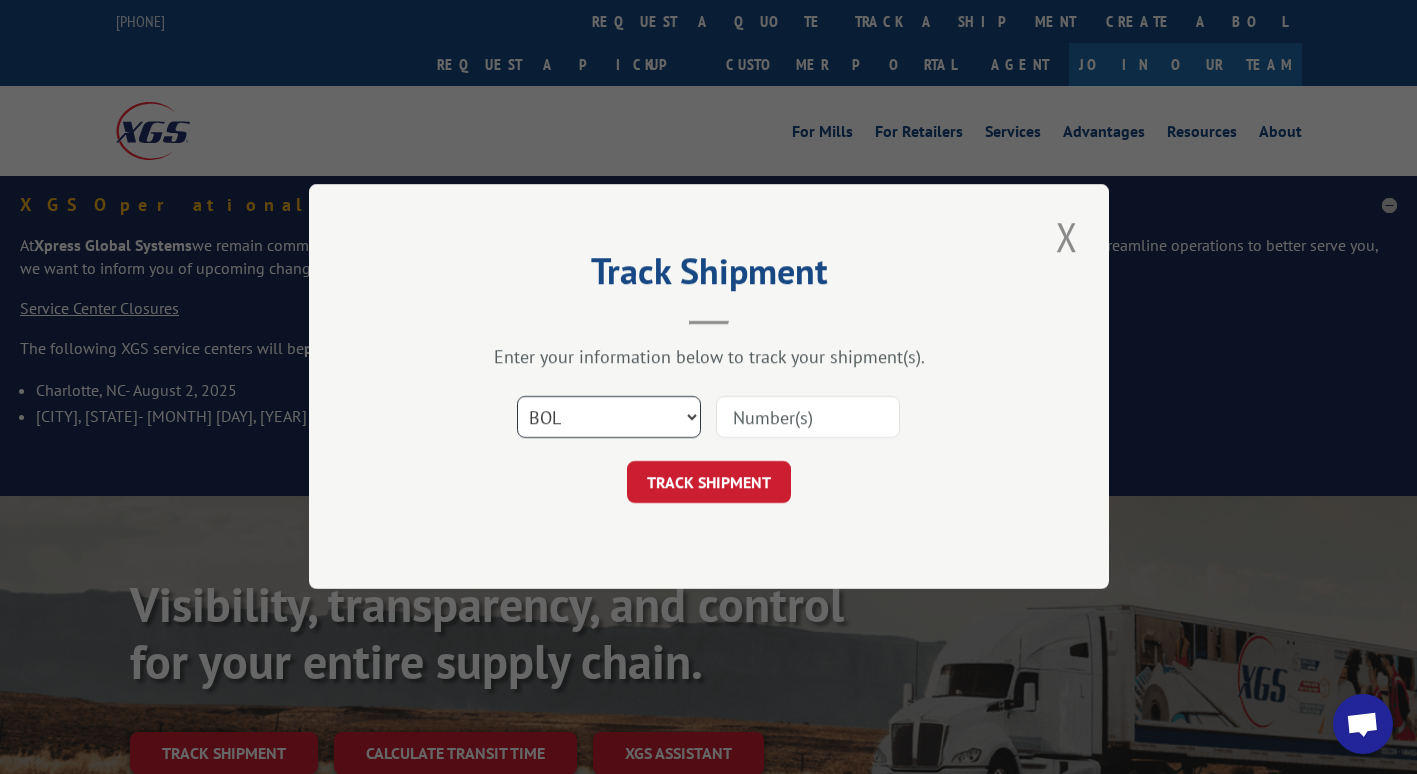 click on "Select category... Probill BOL PO" at bounding box center (609, 418) 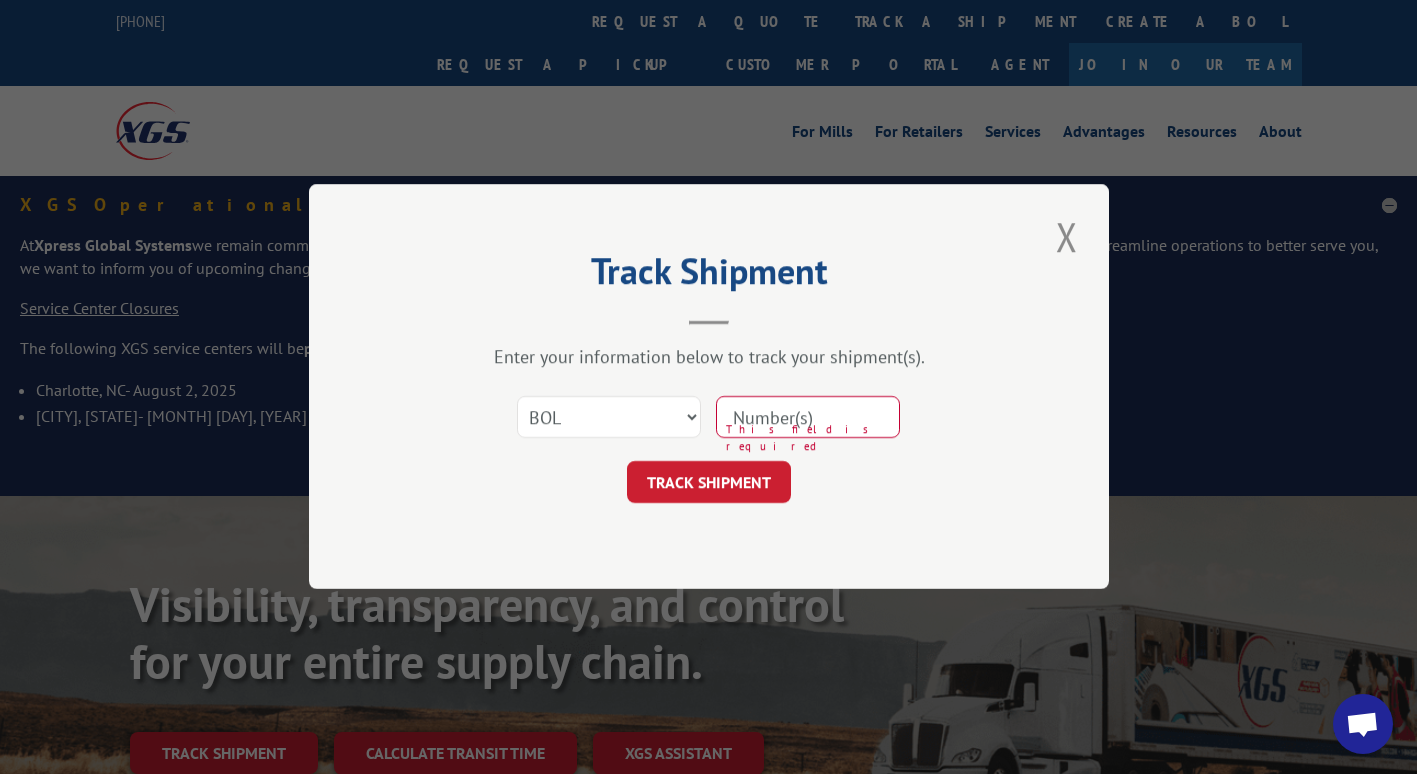drag, startPoint x: 764, startPoint y: 419, endPoint x: 901, endPoint y: 509, distance: 163.91766 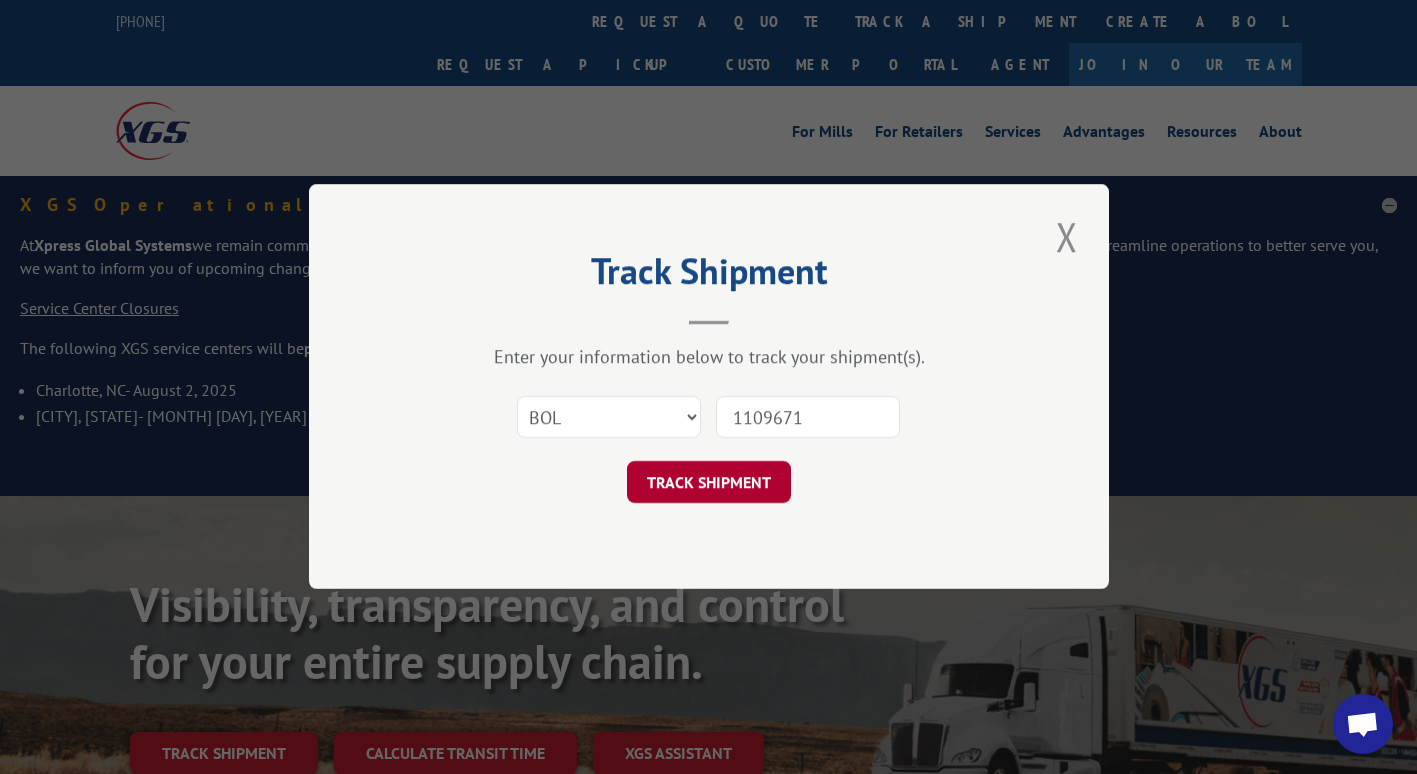 type on "1109671" 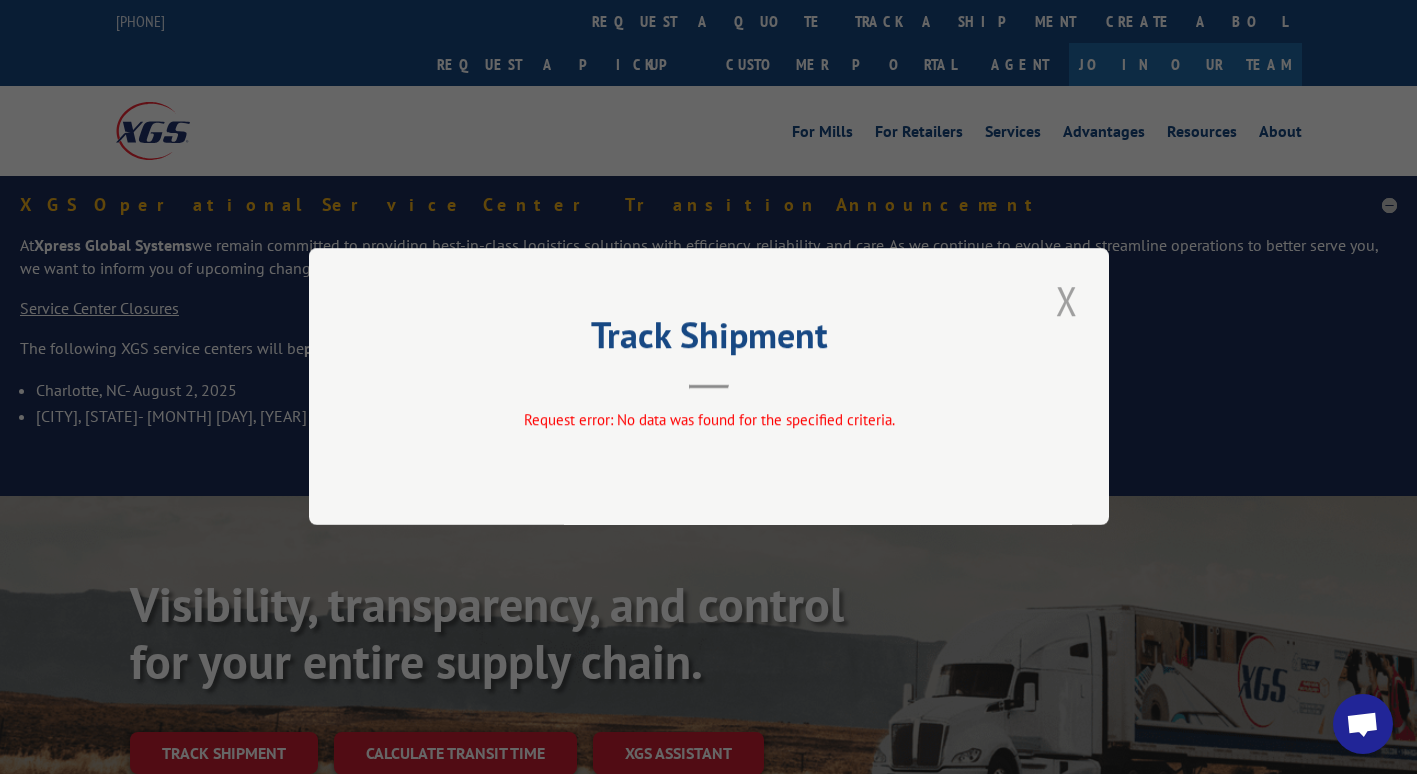 click at bounding box center (1067, 300) 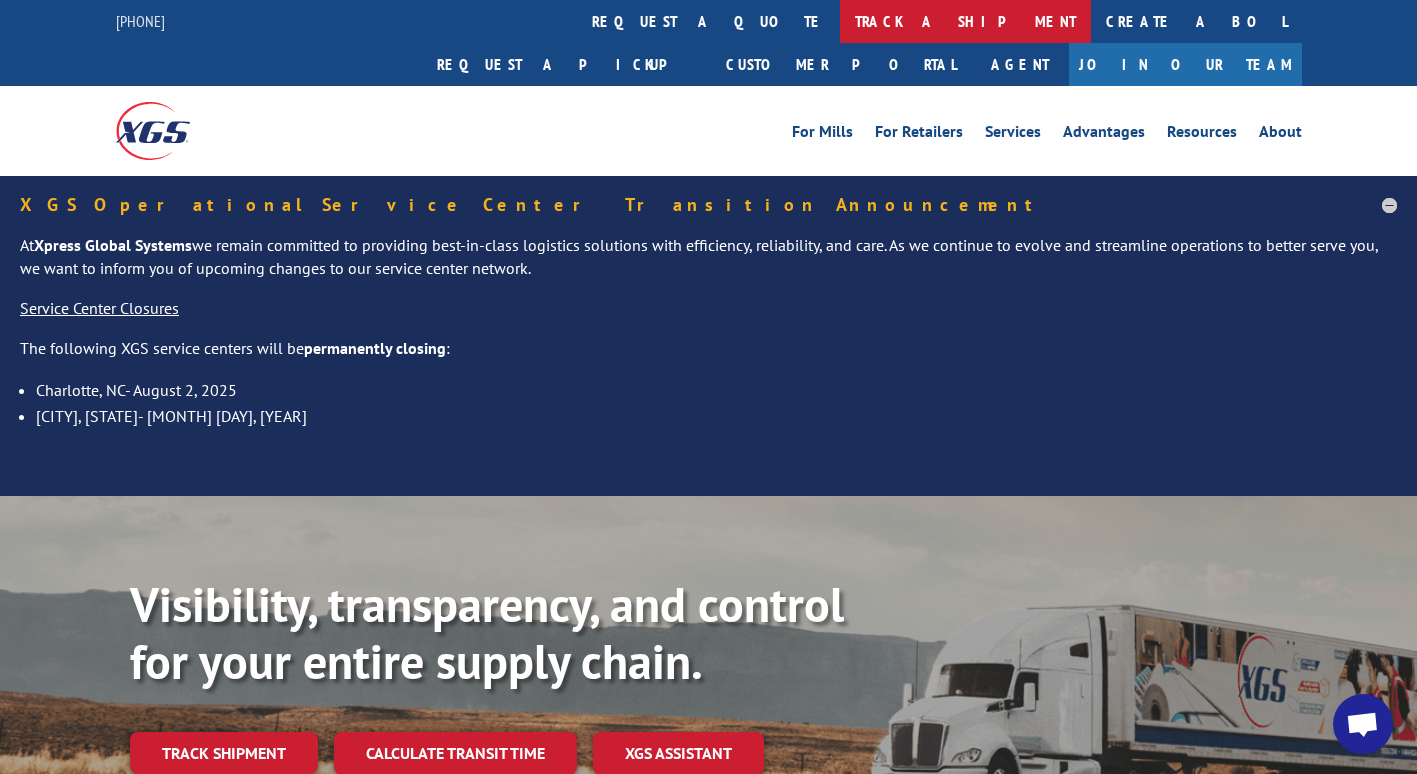 click on "track a shipment" at bounding box center [965, 21] 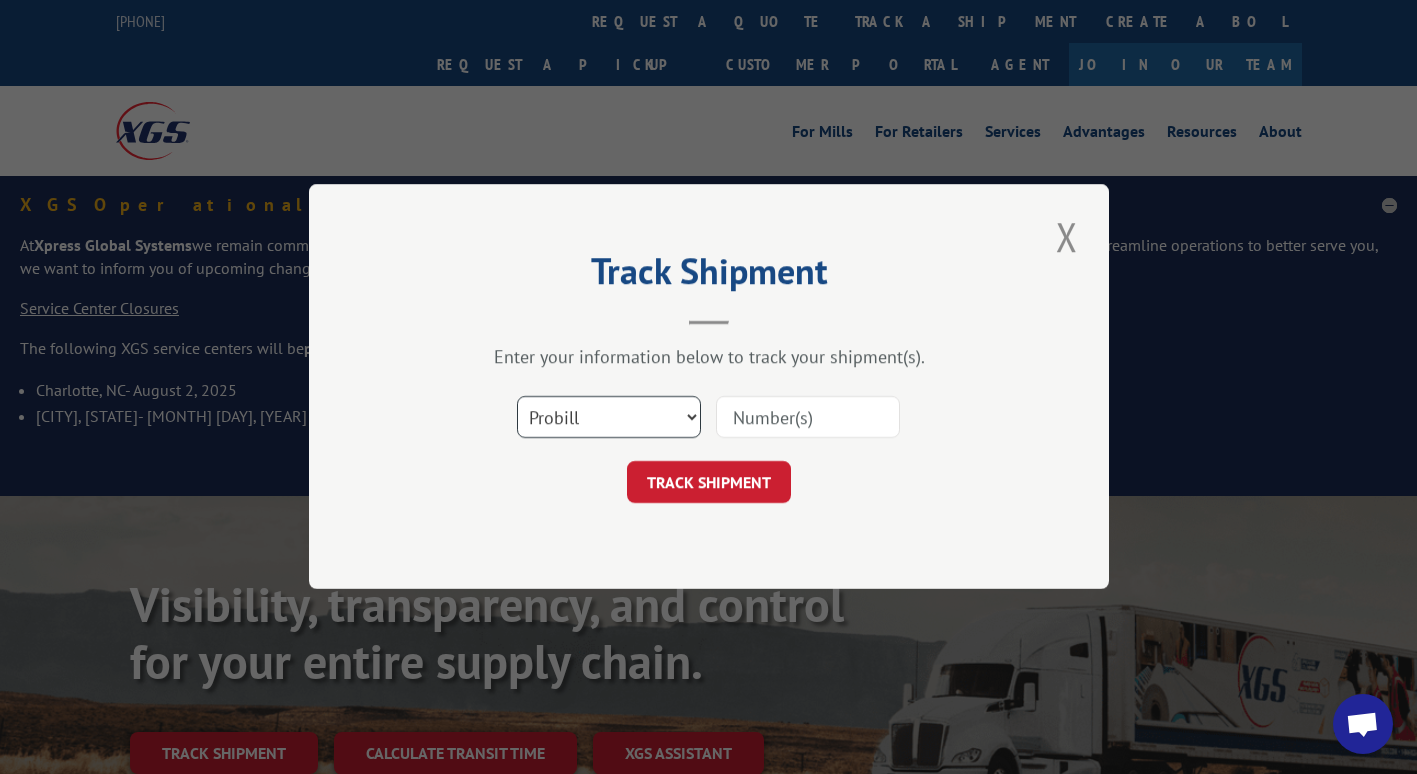 click on "Select category... Probill BOL PO" at bounding box center [609, 418] 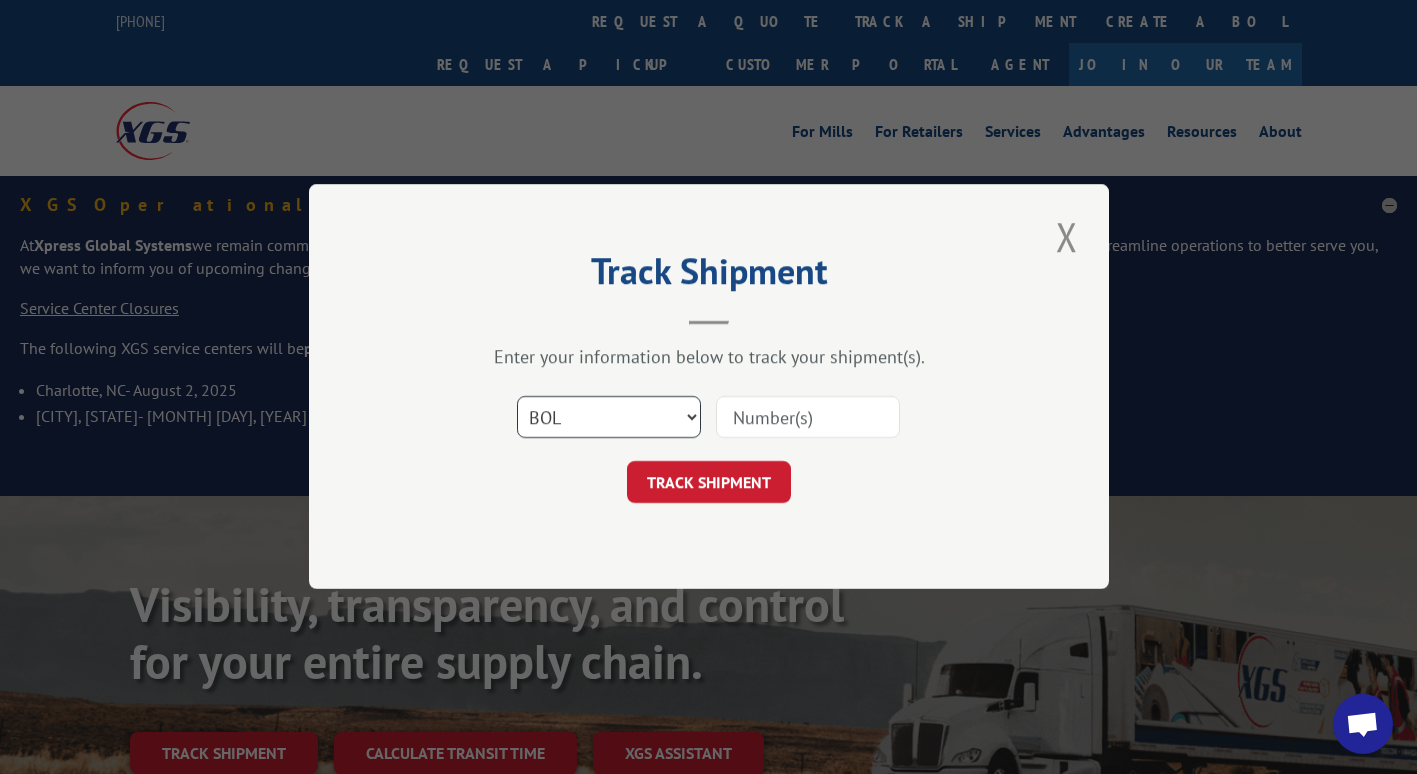 click on "Select category... Probill BOL PO" at bounding box center [609, 418] 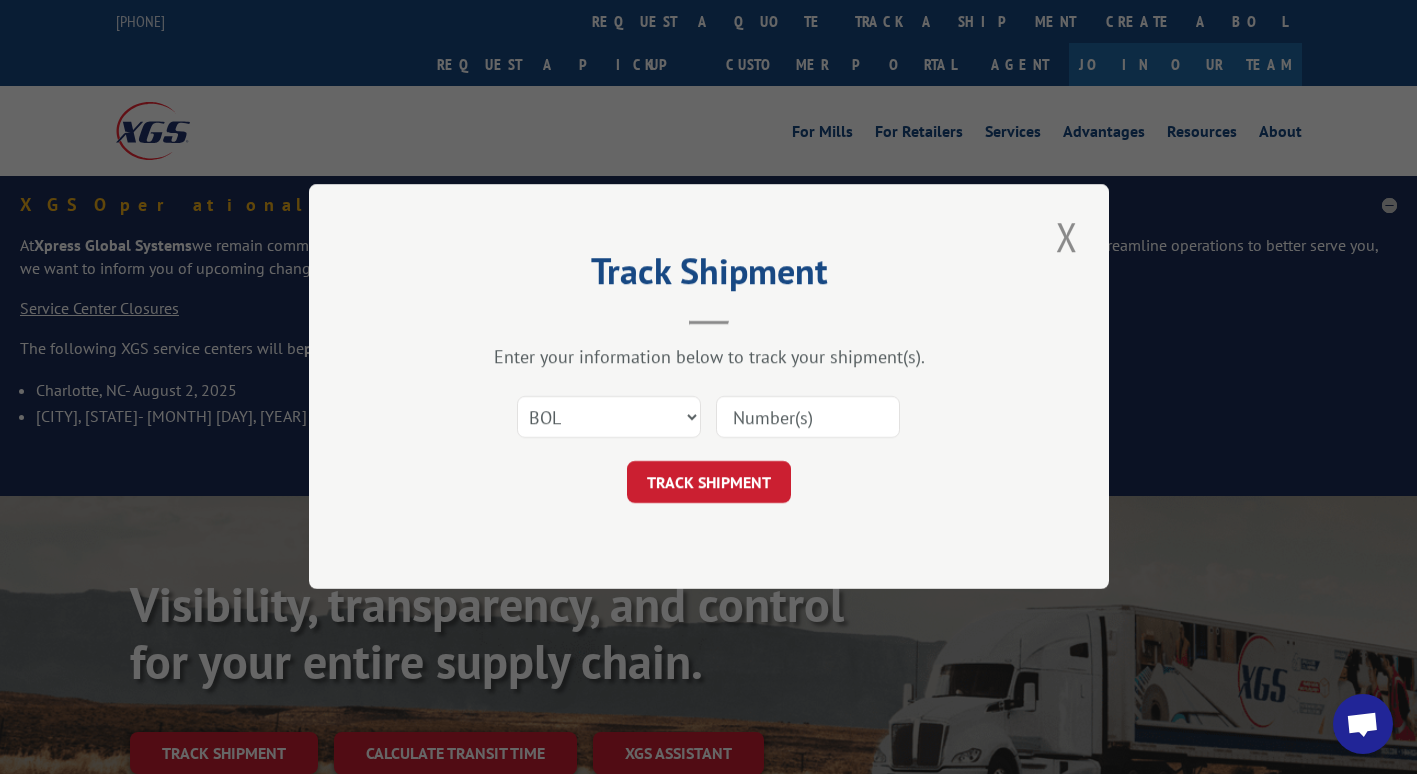 click at bounding box center [808, 418] 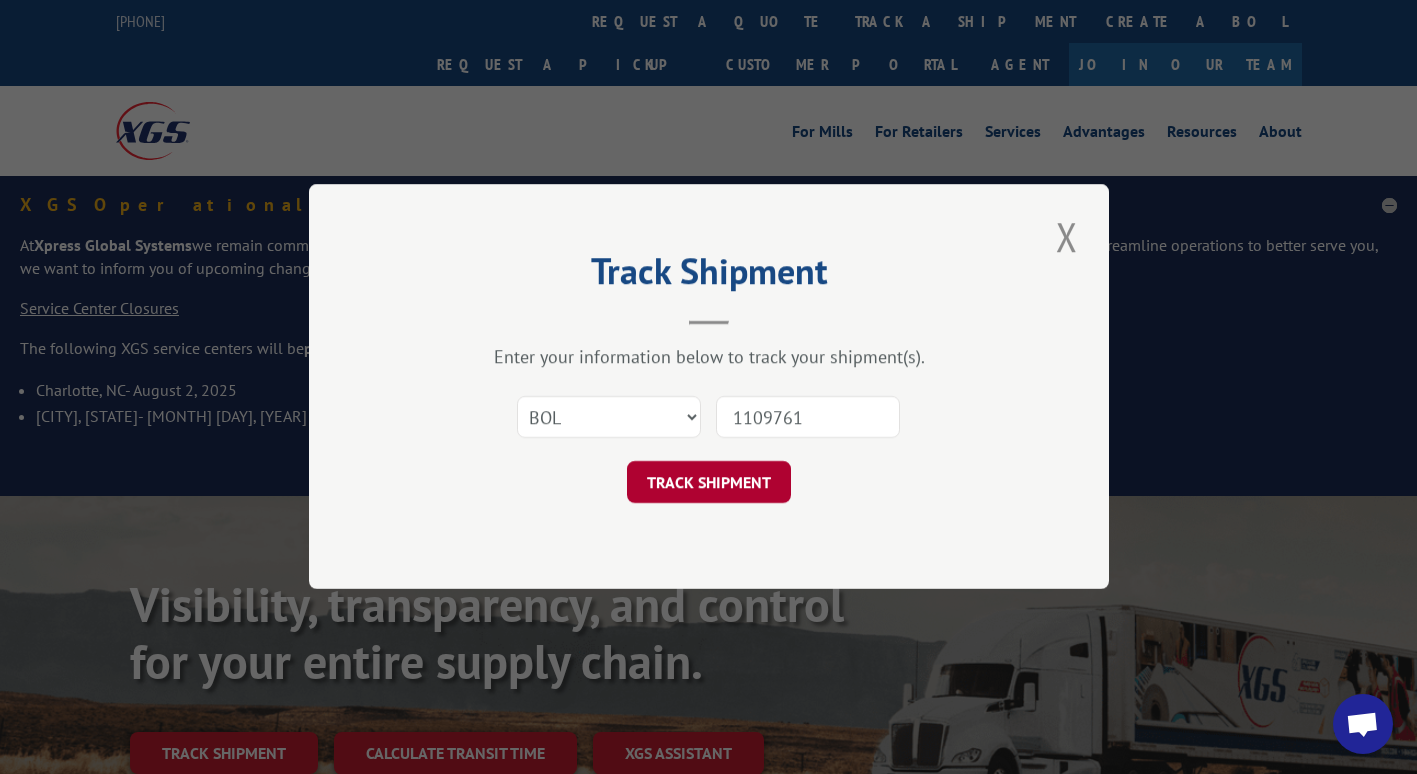 type on "1109761" 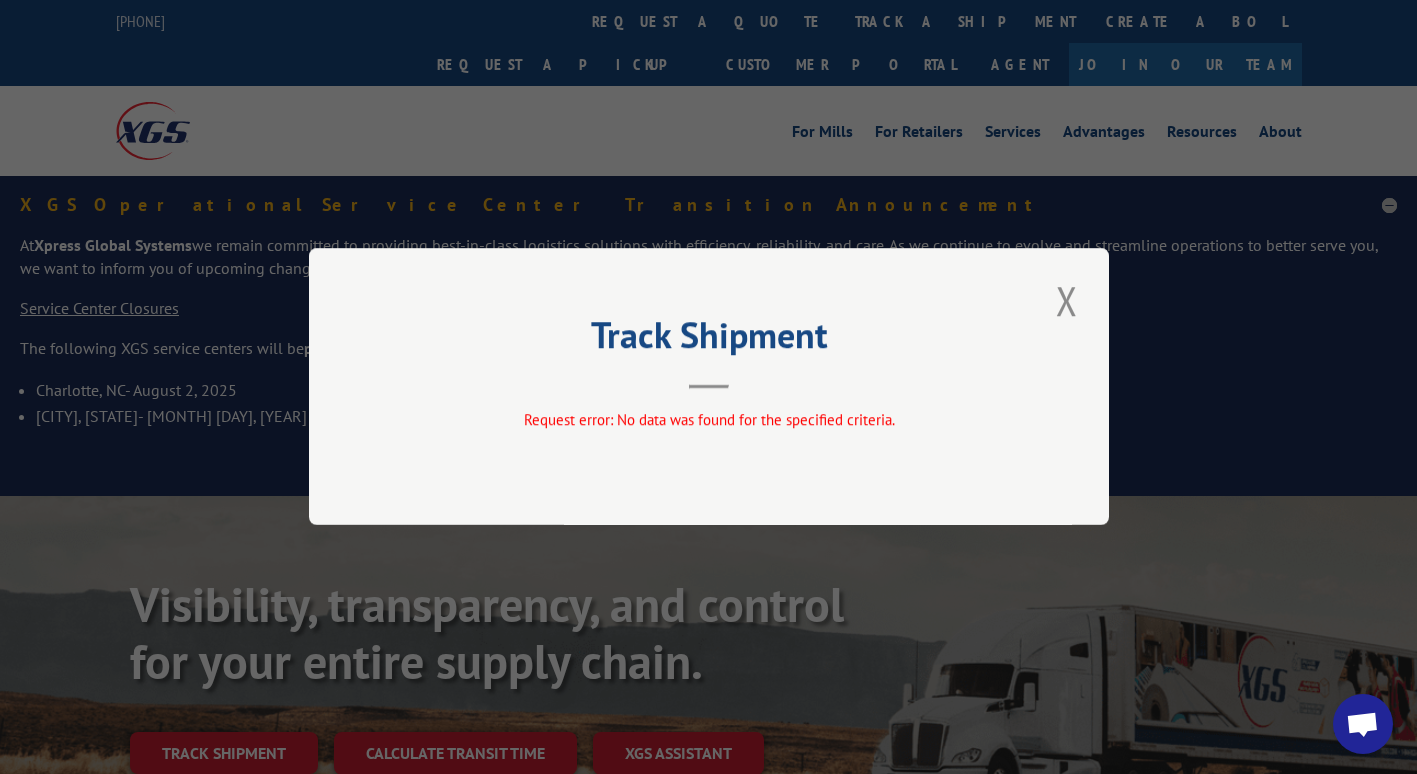 click on "Track Shipment Request error: No data was found for the specified criteria." at bounding box center (709, 386) 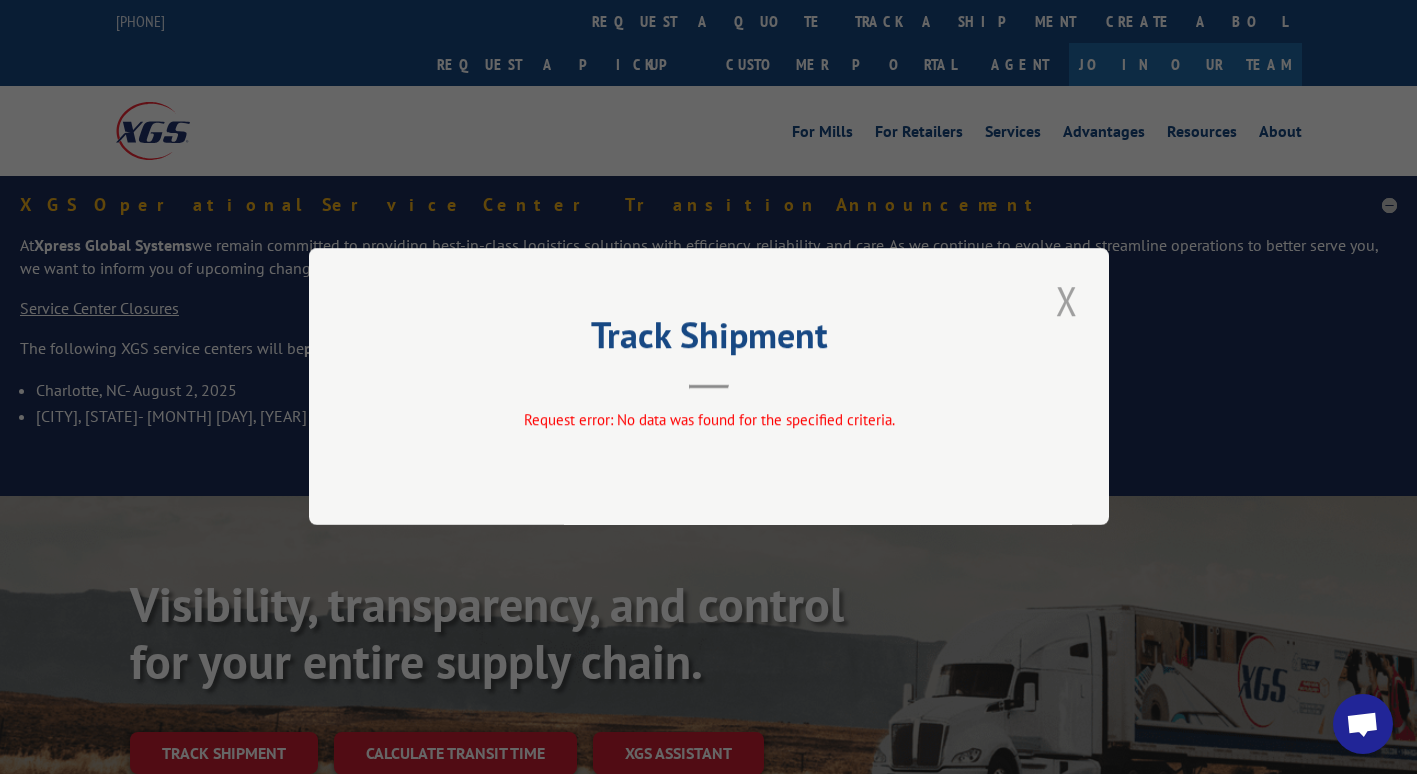 click at bounding box center (1067, 300) 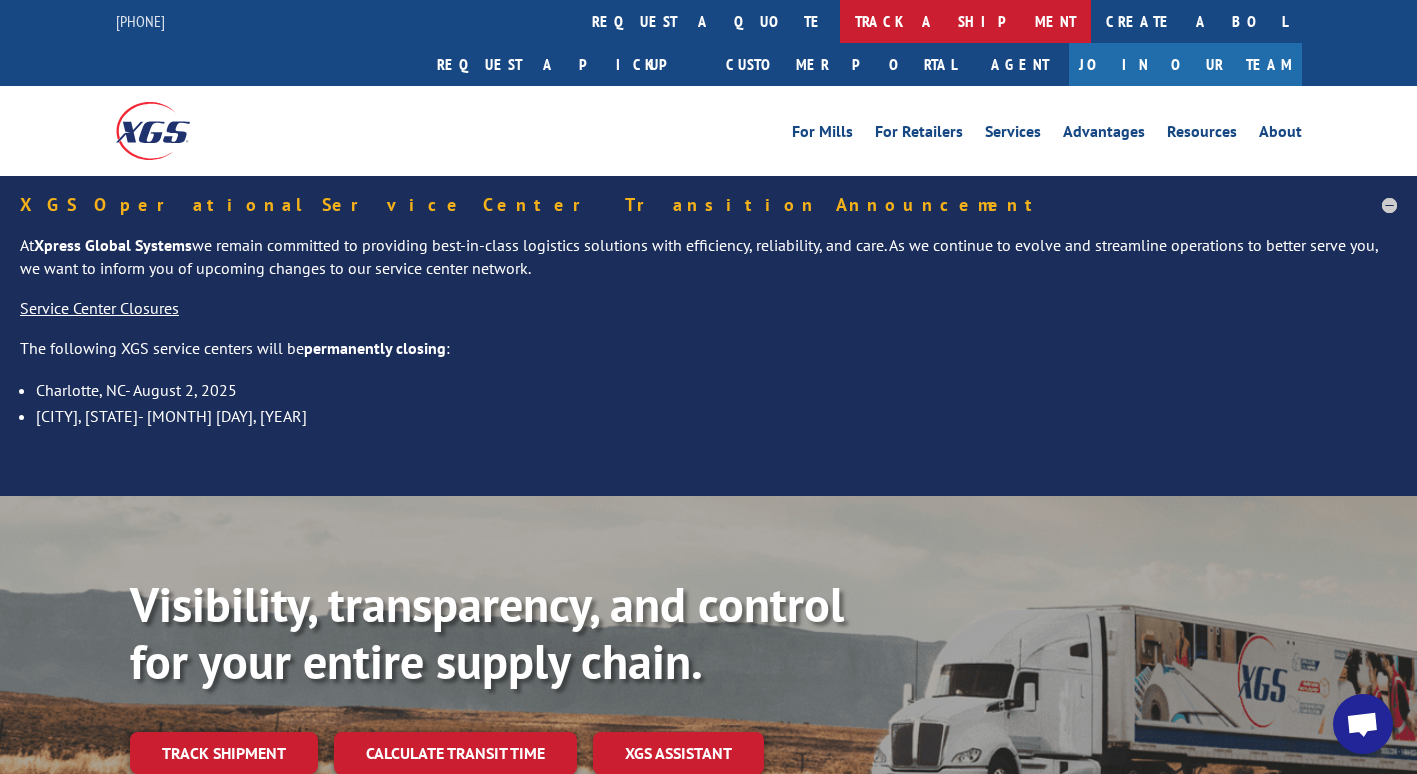 click on "track a shipment" at bounding box center (965, 21) 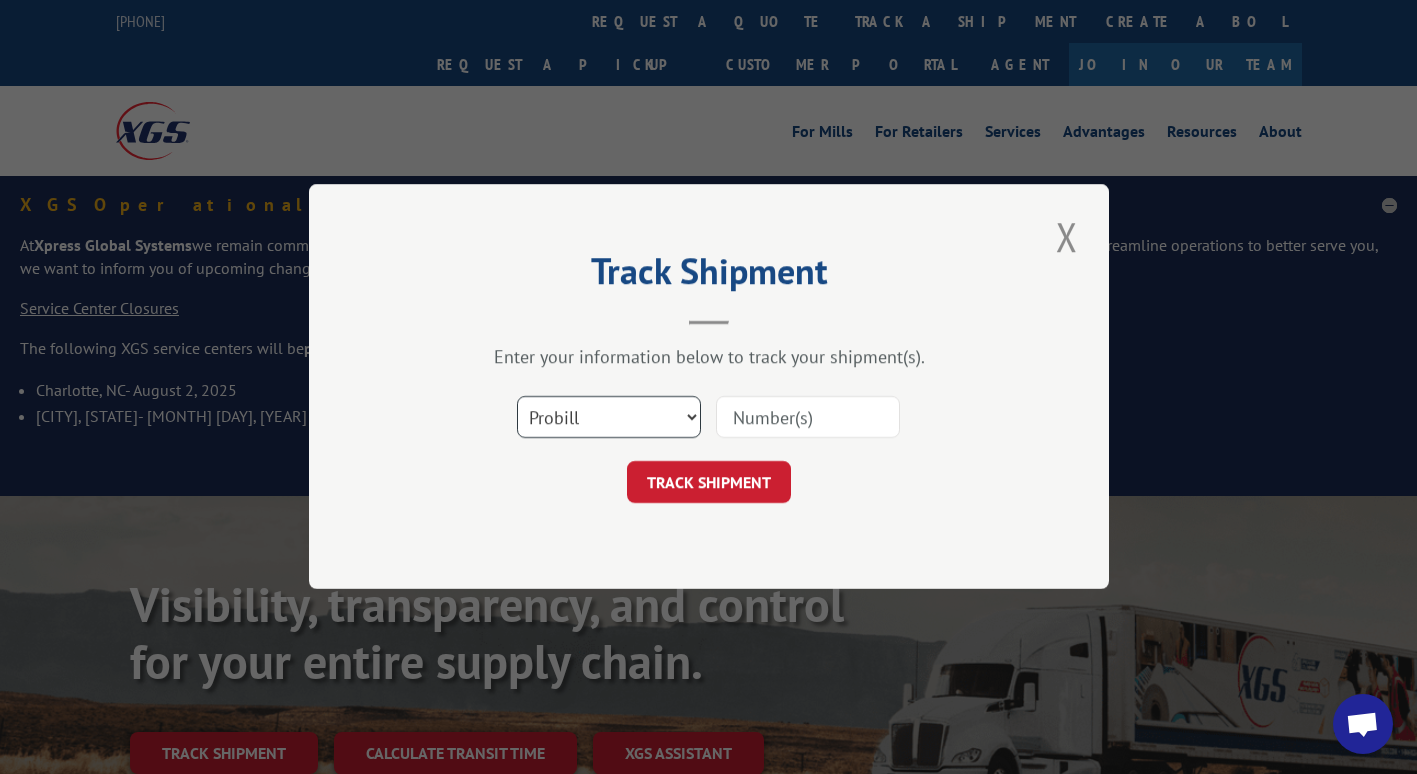 click on "Select category... Probill BOL PO" at bounding box center [609, 418] 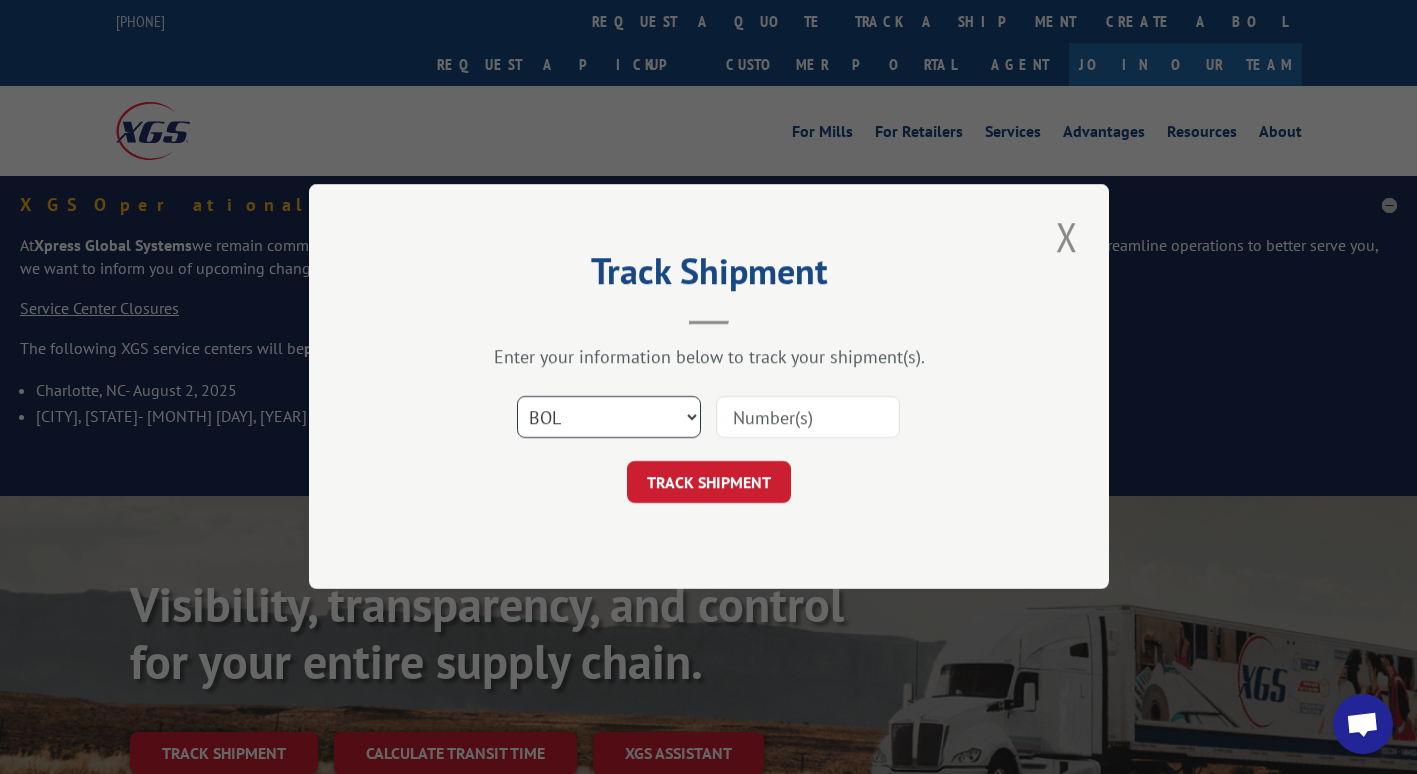 click on "Select category... Probill BOL PO" at bounding box center (609, 418) 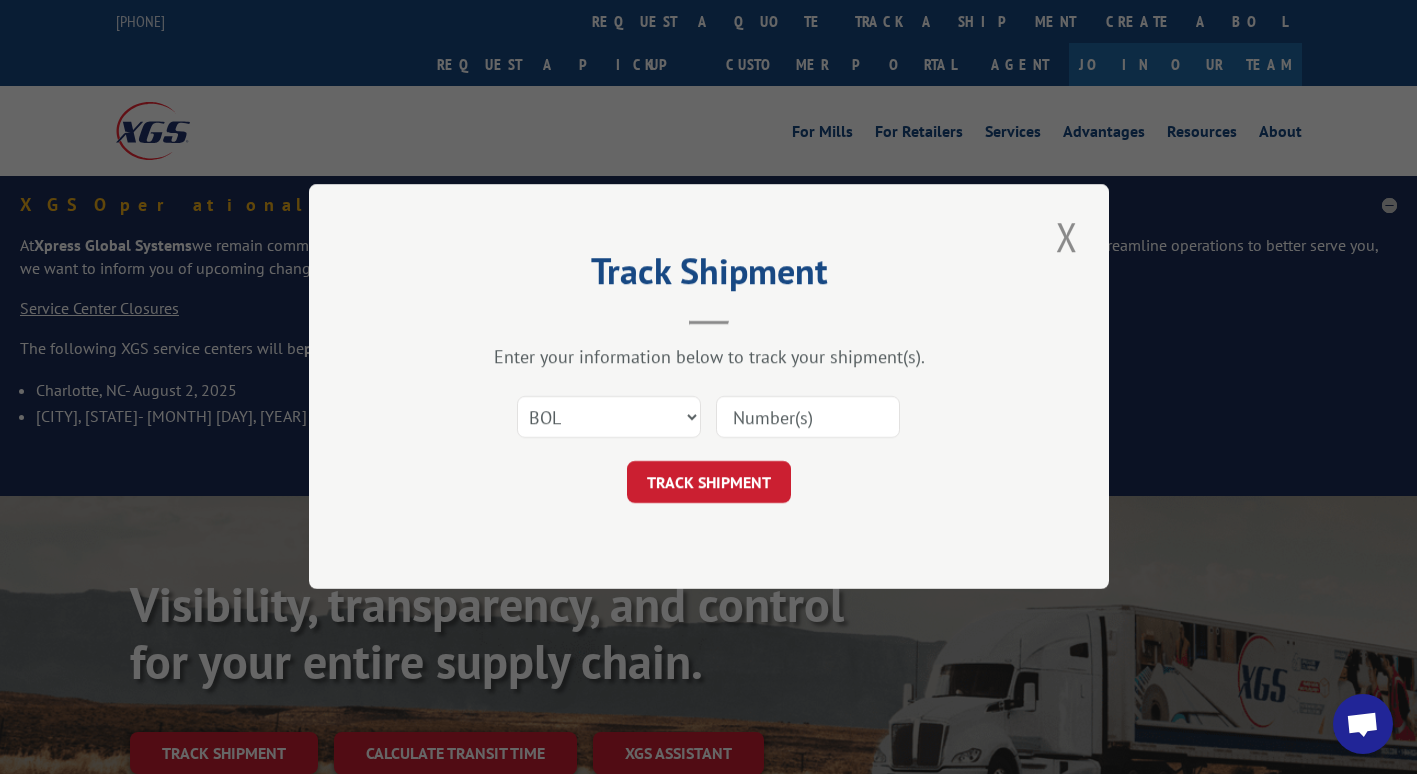 click at bounding box center [808, 418] 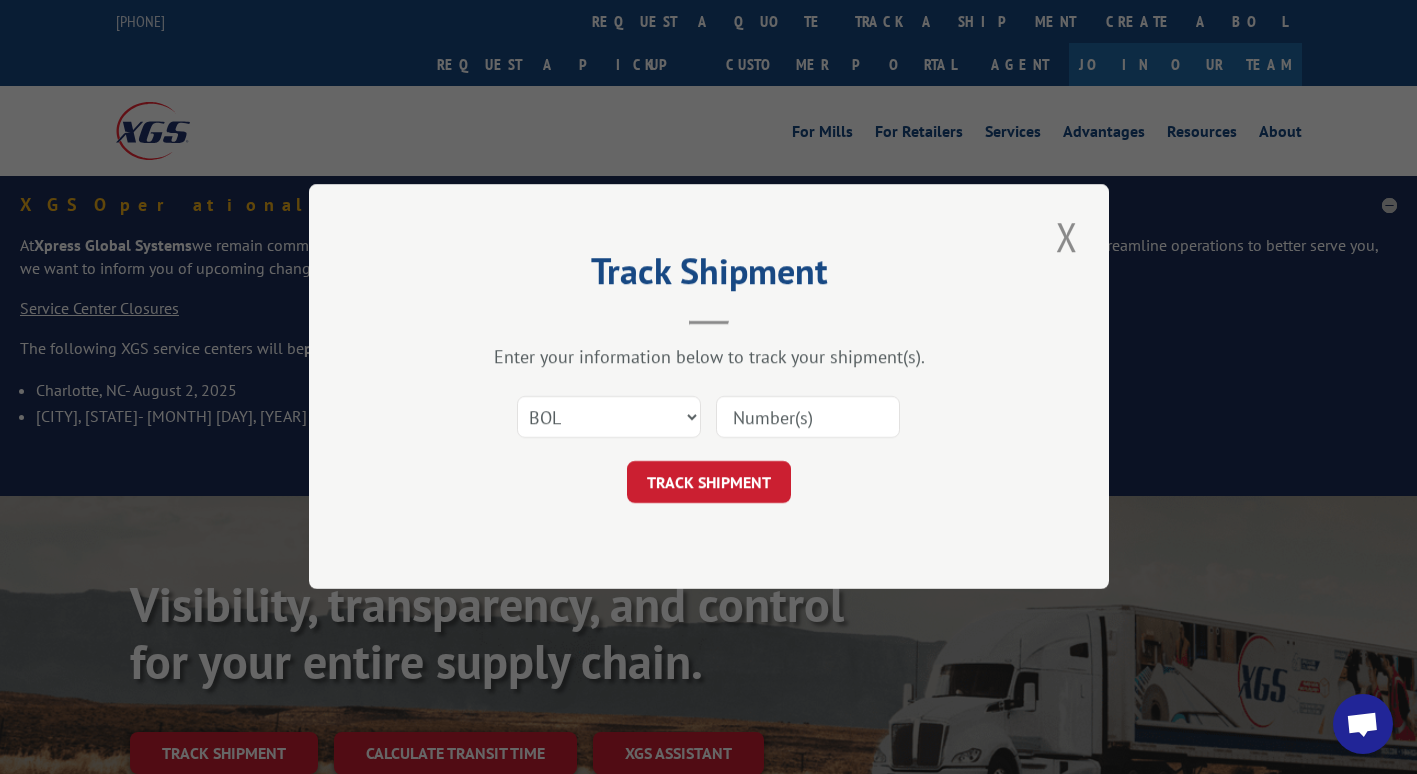 type on "1109761" 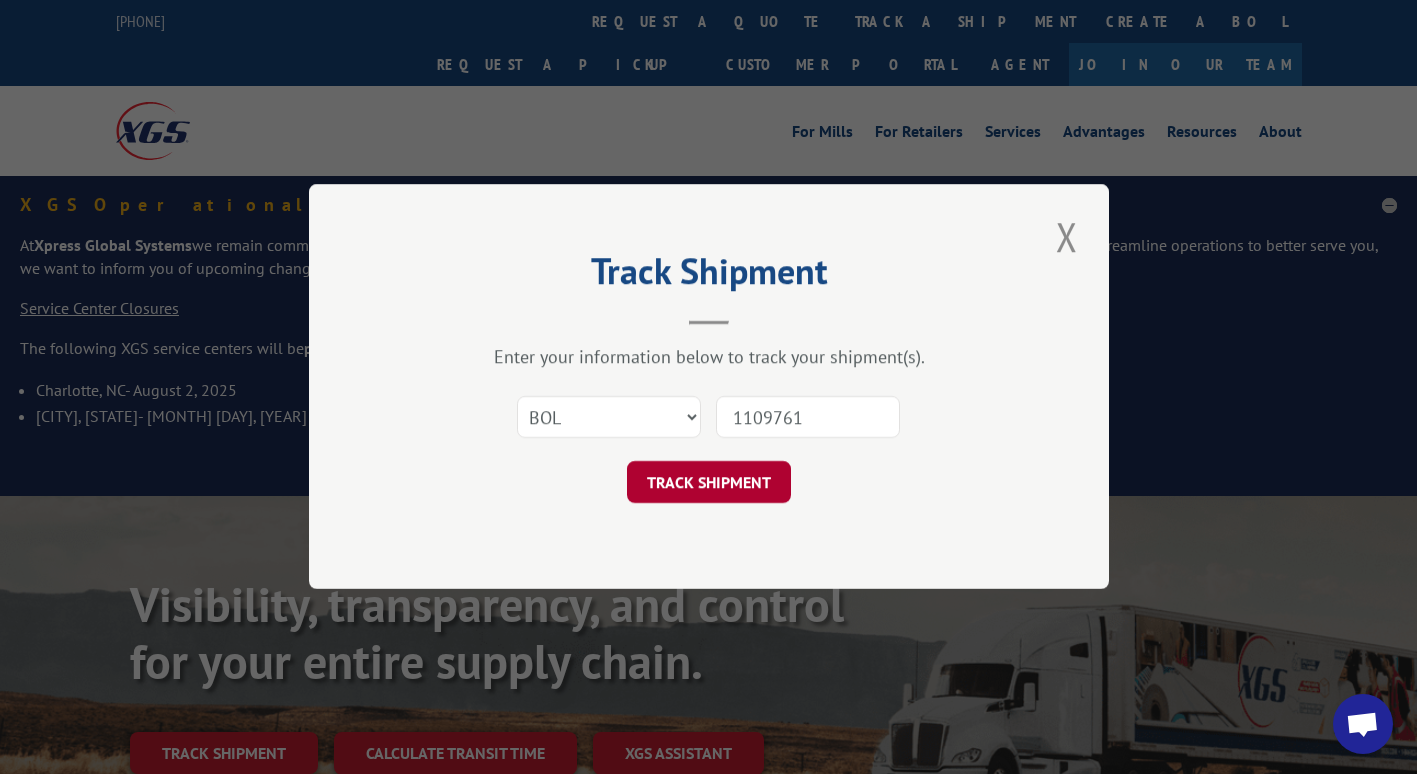 click on "TRACK SHIPMENT" at bounding box center (709, 483) 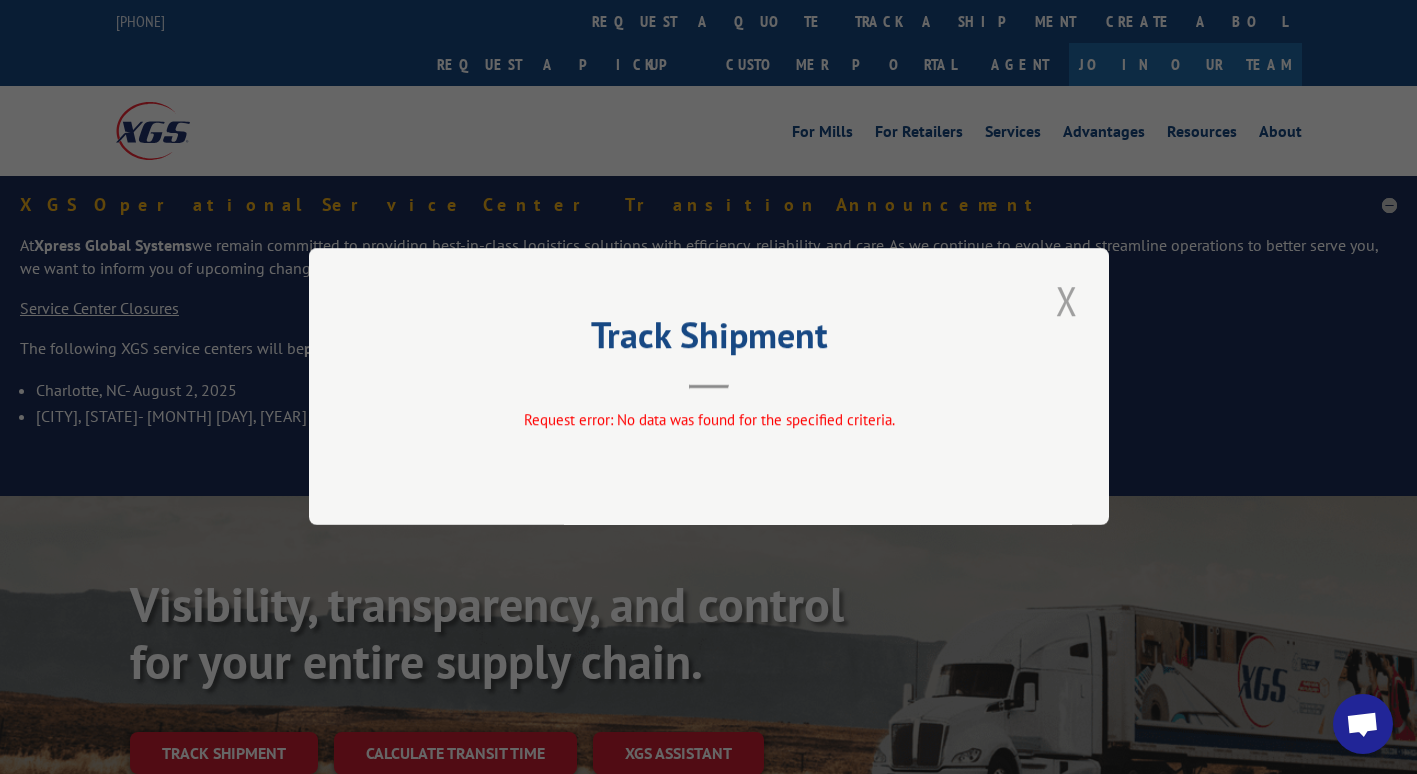 click at bounding box center [1067, 300] 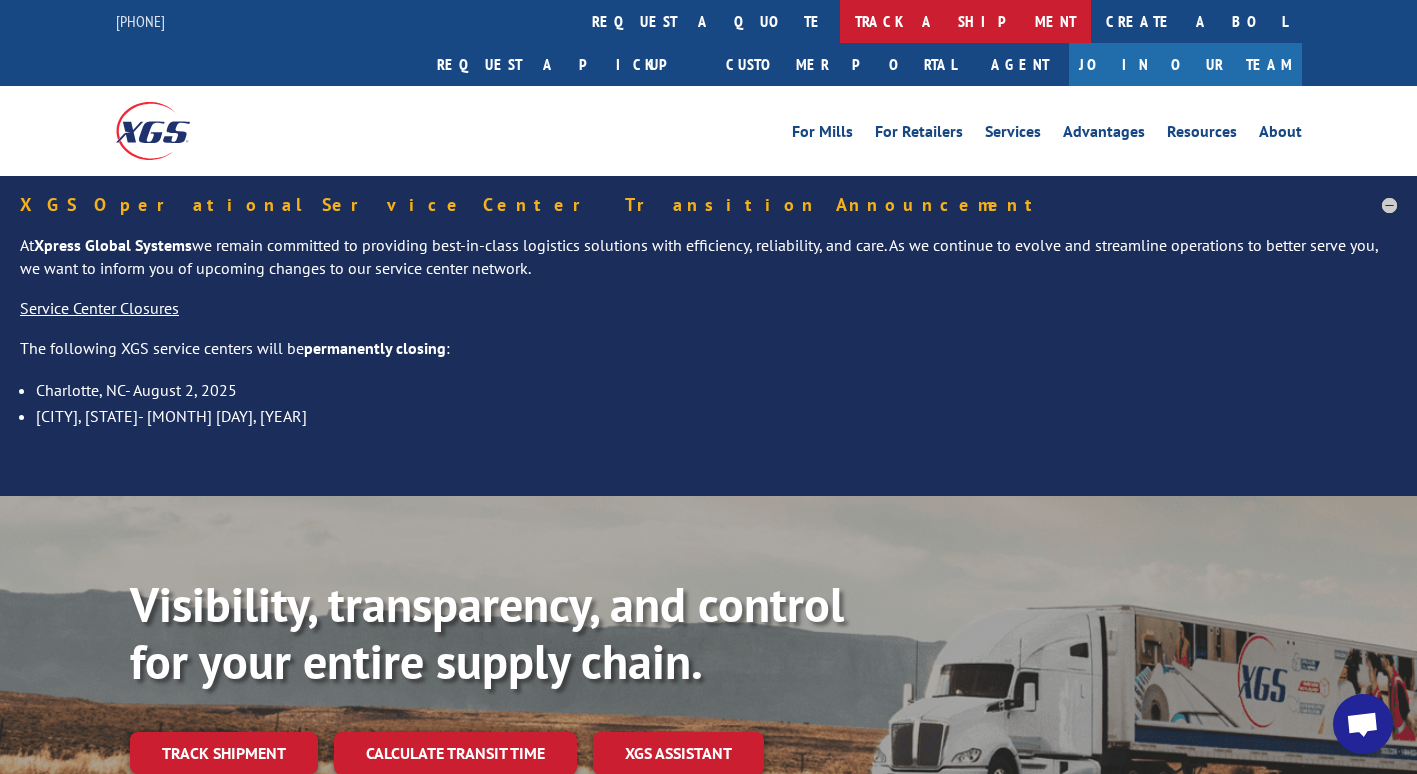 click on "track a shipment" at bounding box center (965, 21) 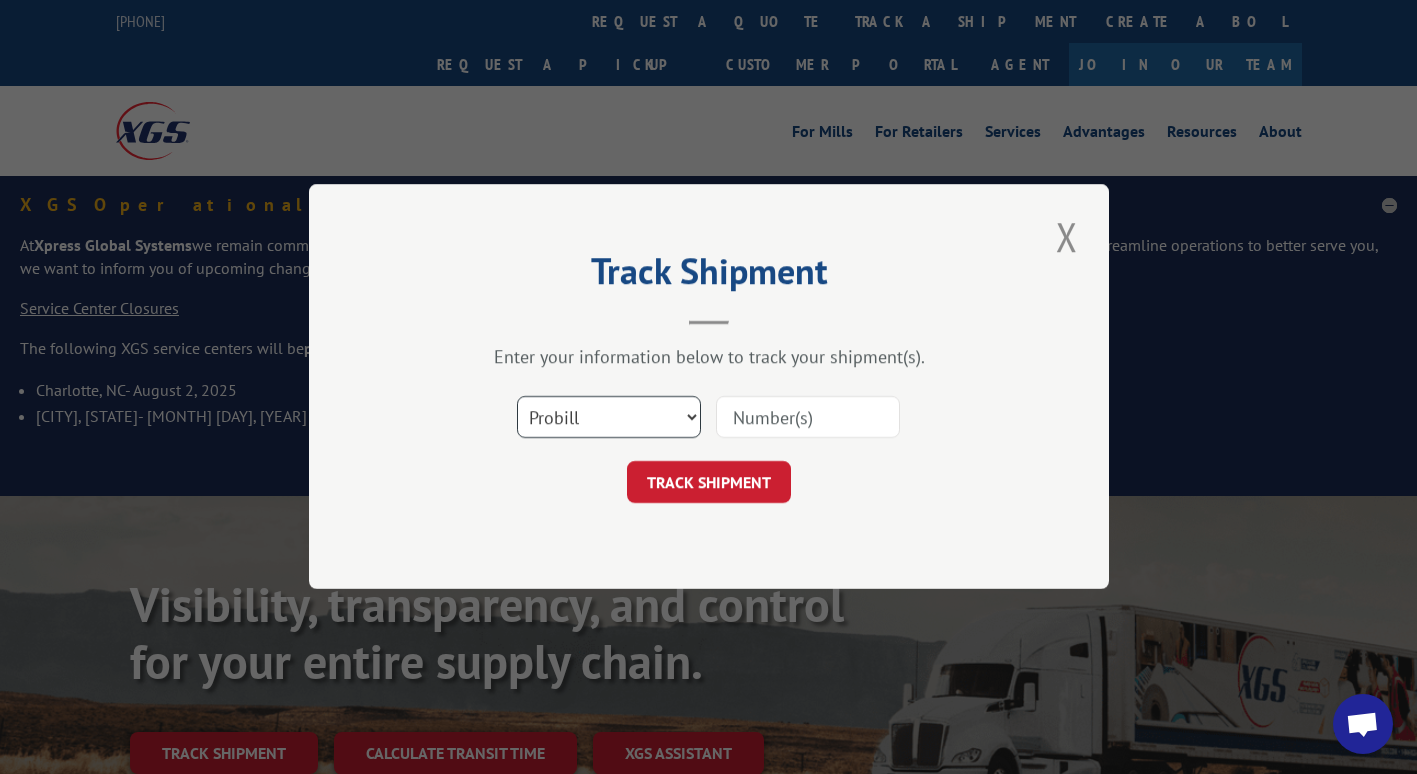 click on "Select category... Probill BOL PO" at bounding box center [609, 418] 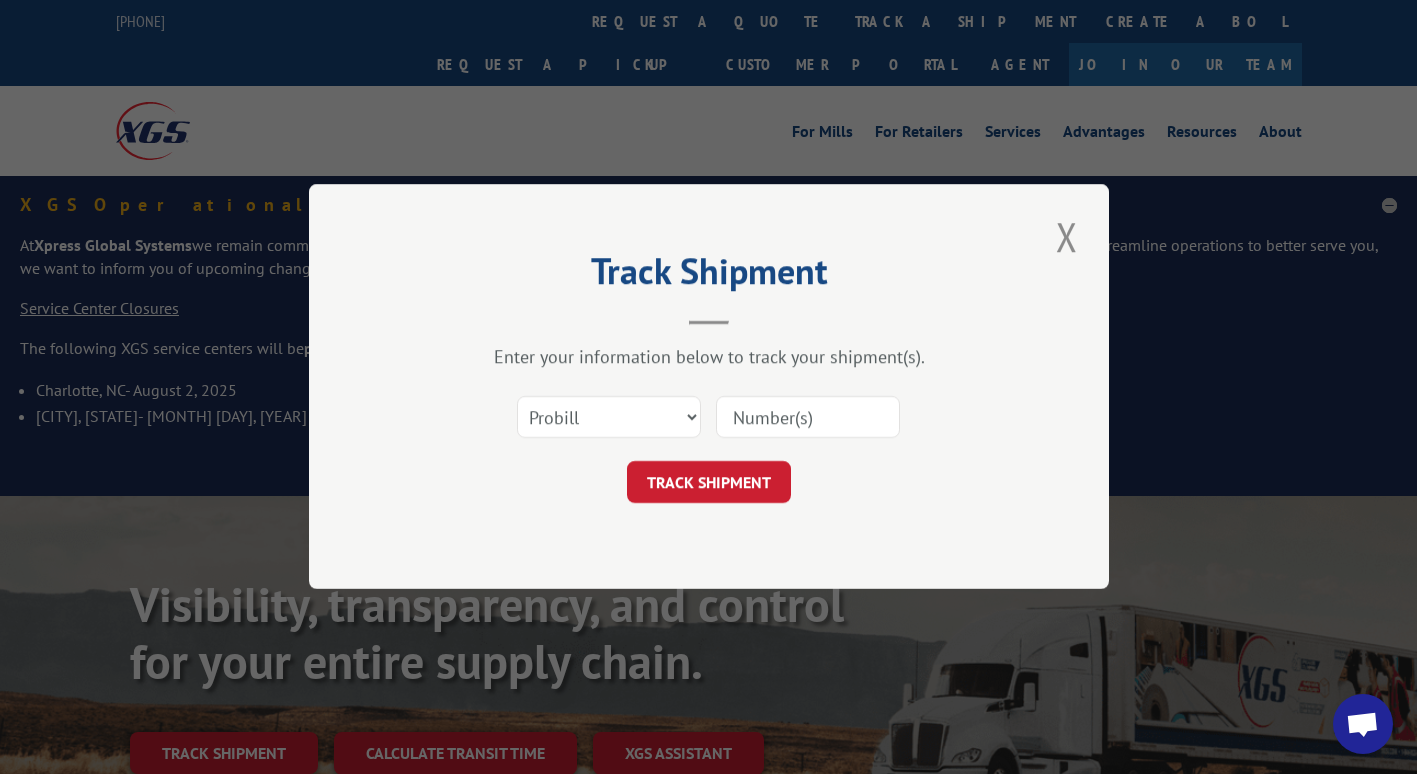 click at bounding box center (808, 418) 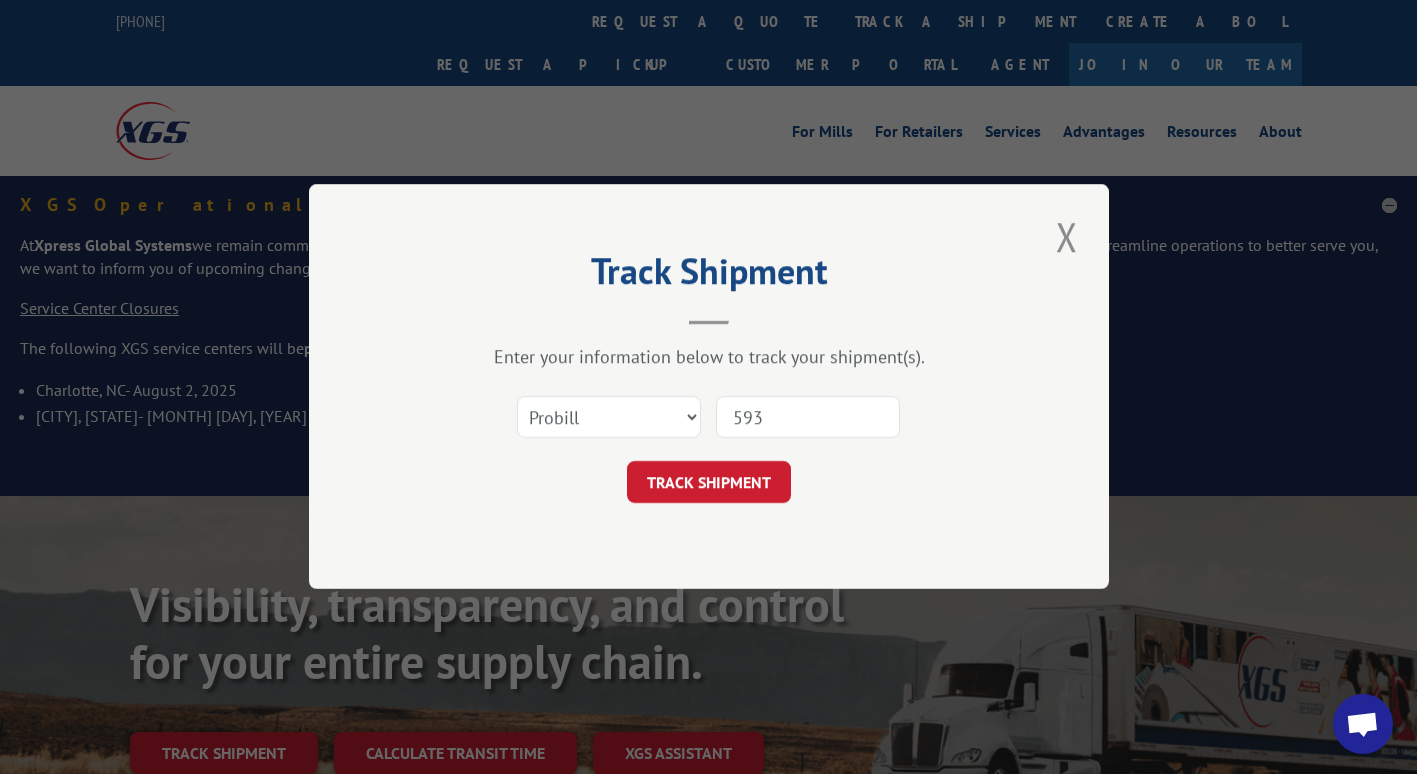 type on "5934388" 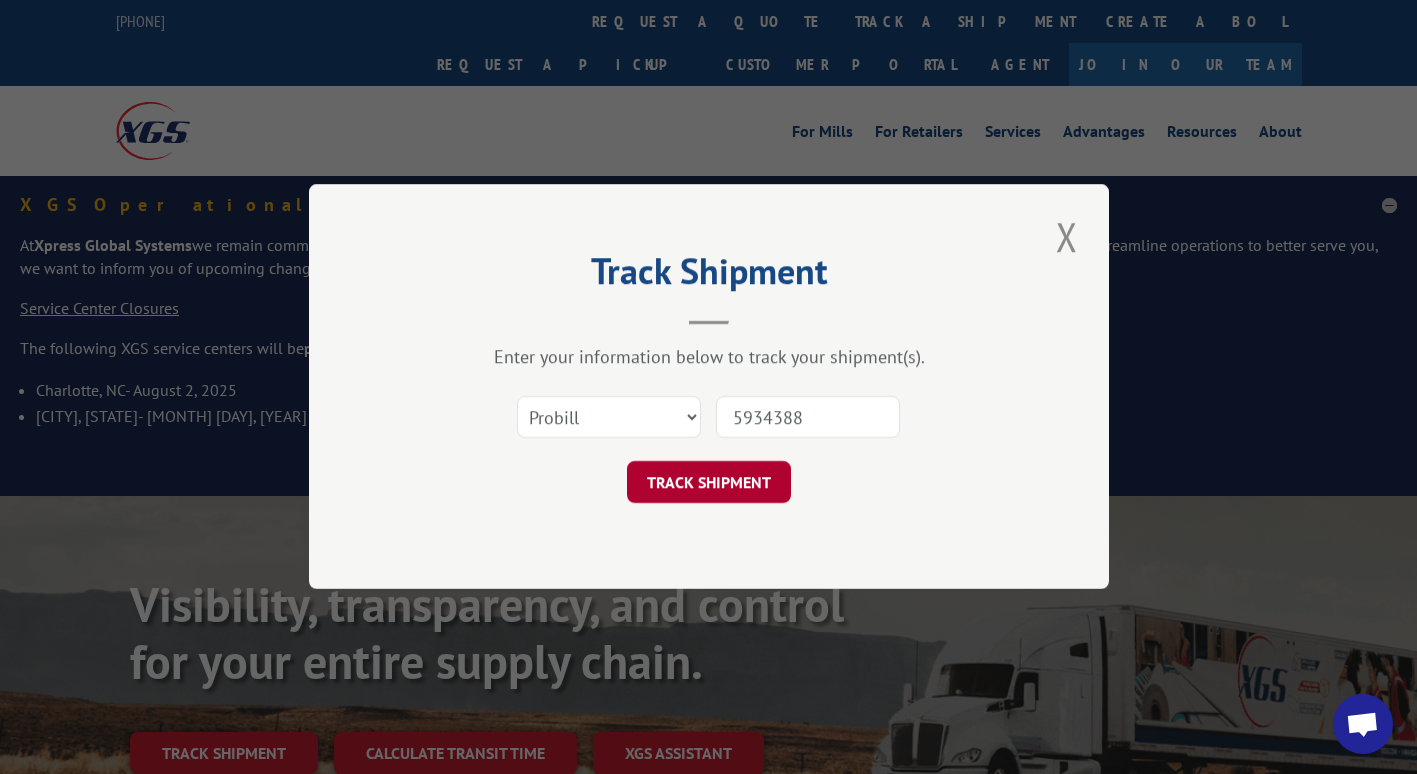 click on "TRACK SHIPMENT" at bounding box center [709, 483] 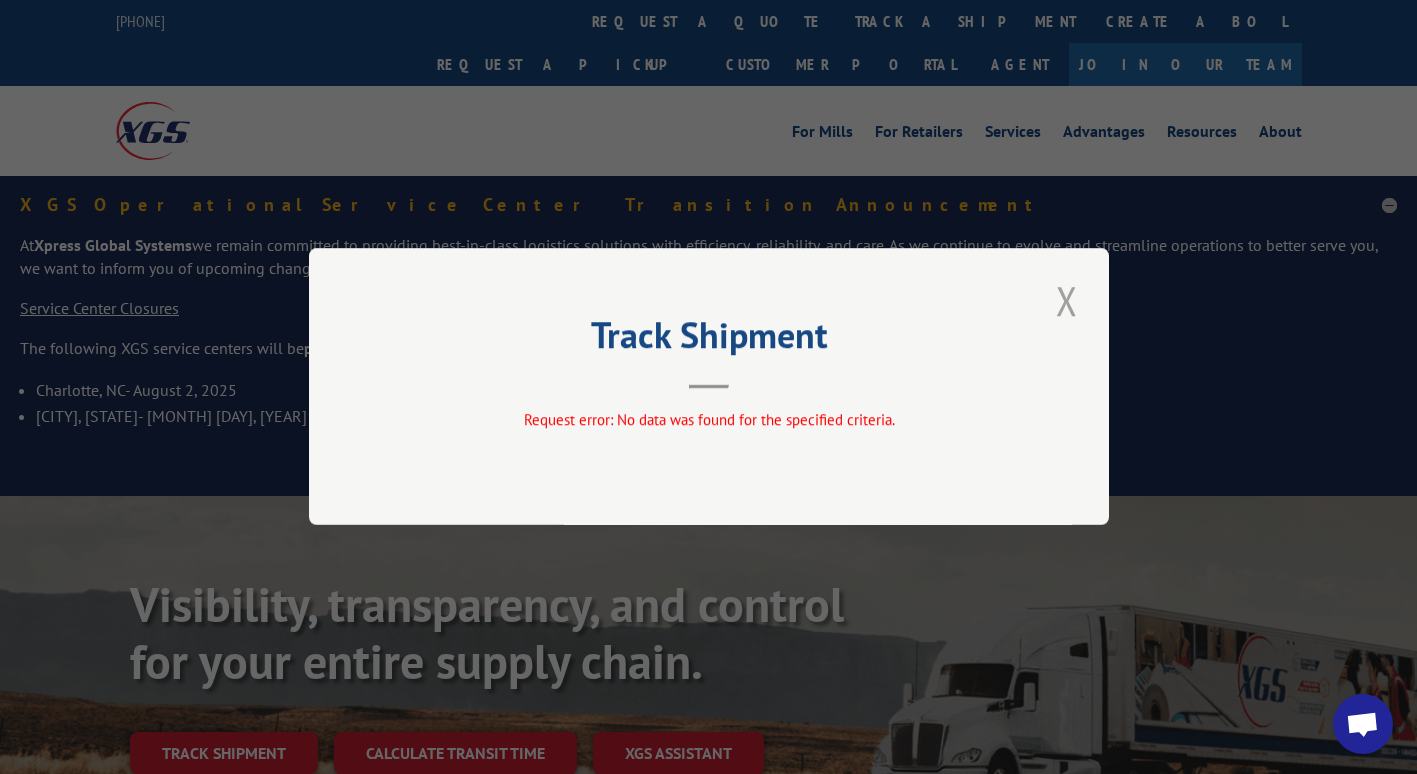 click at bounding box center (1067, 300) 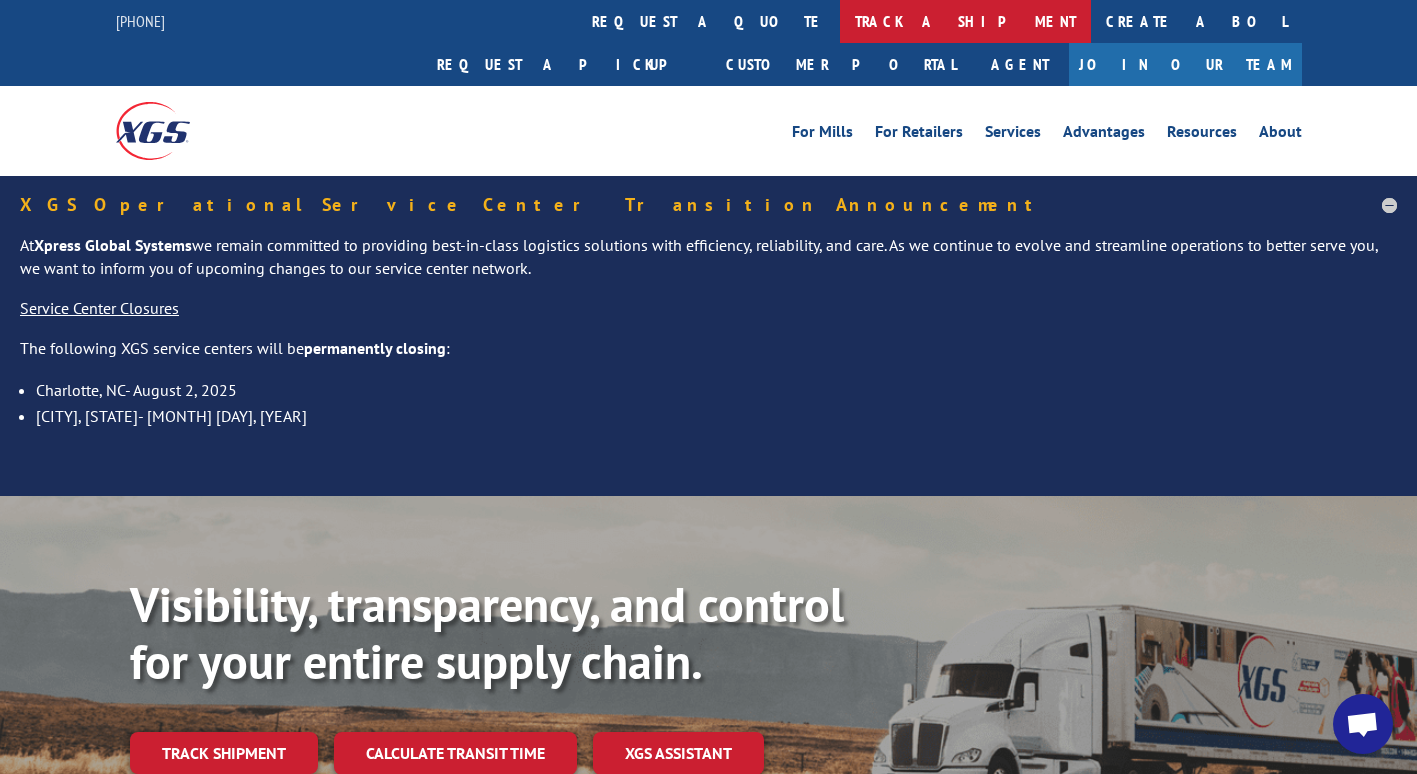 click on "track a shipment" at bounding box center (965, 21) 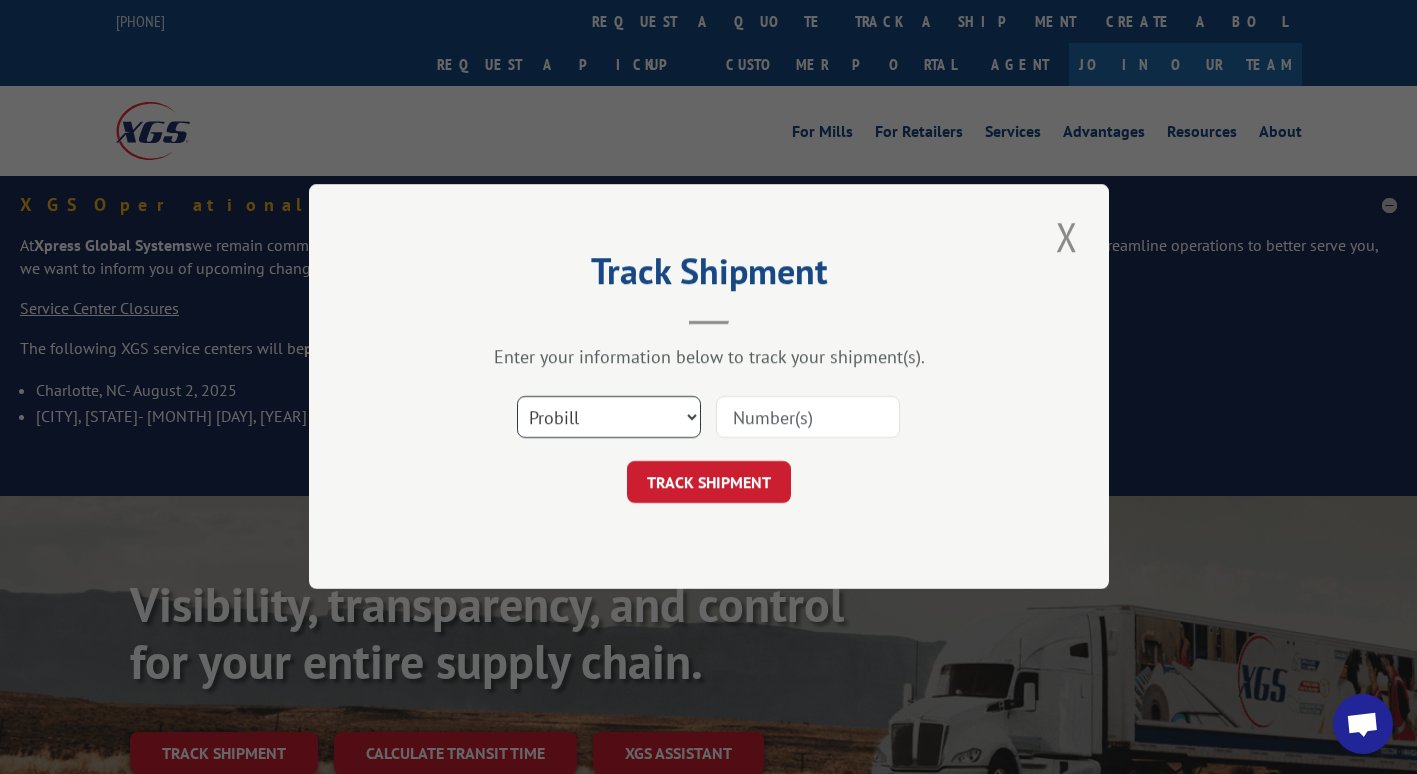 click on "Select category... Probill BOL PO" at bounding box center [609, 418] 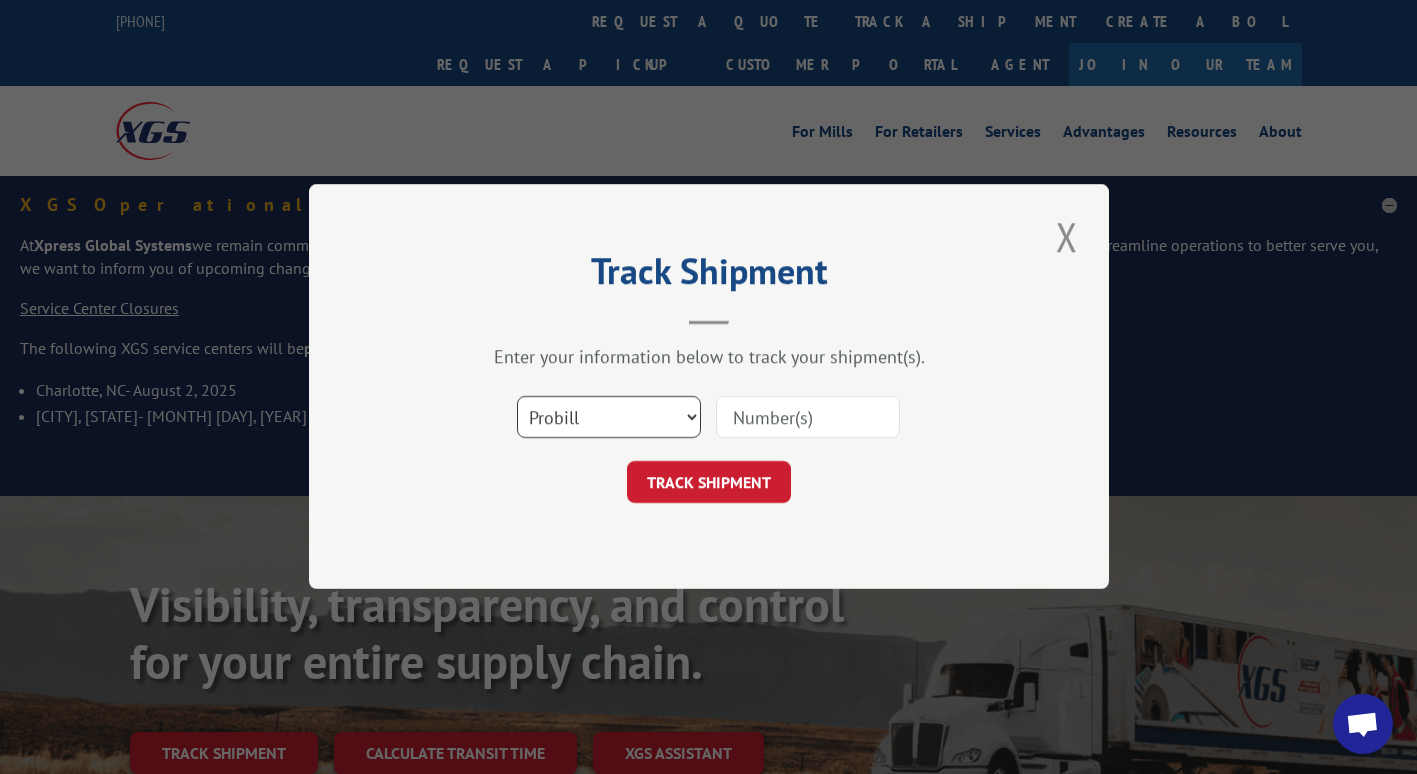 select on "bol" 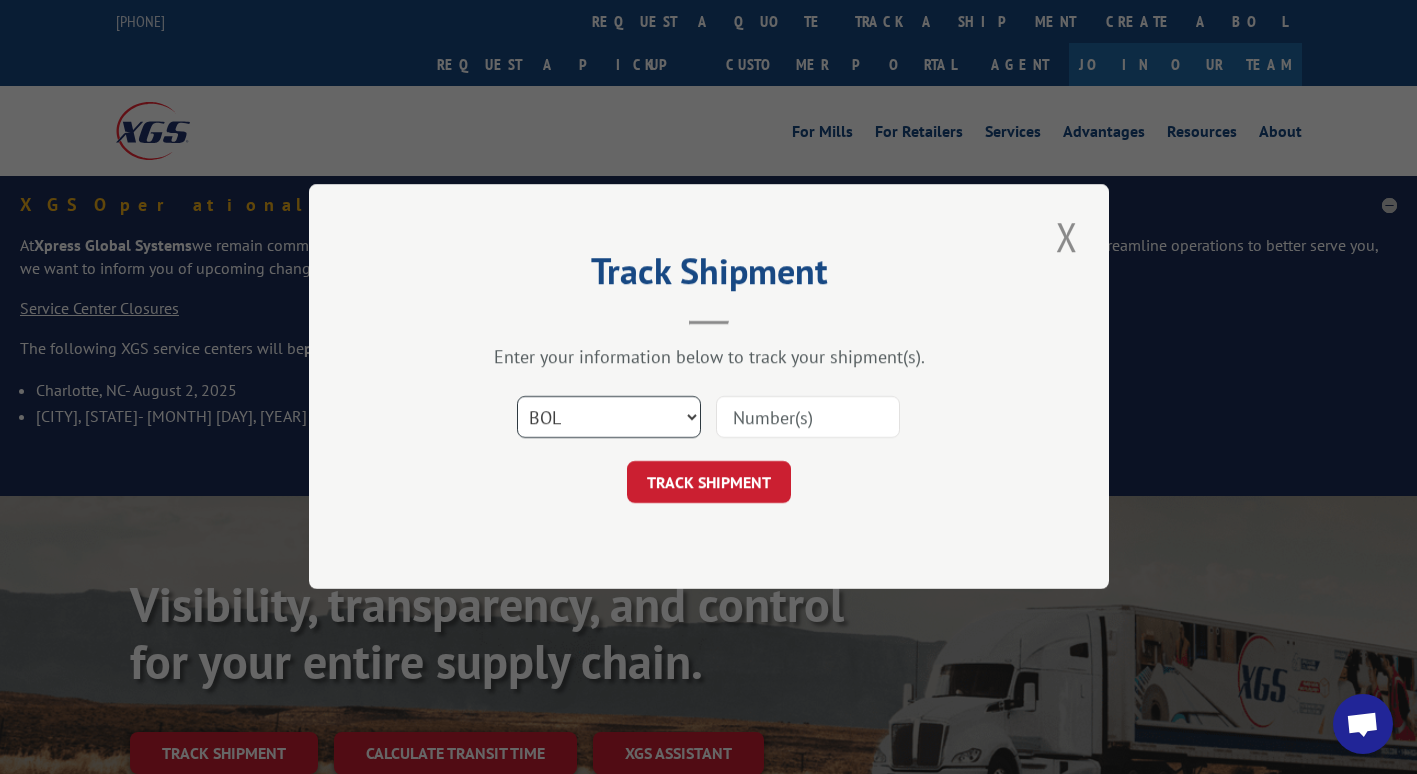 click on "Select category... Probill BOL PO" at bounding box center [609, 418] 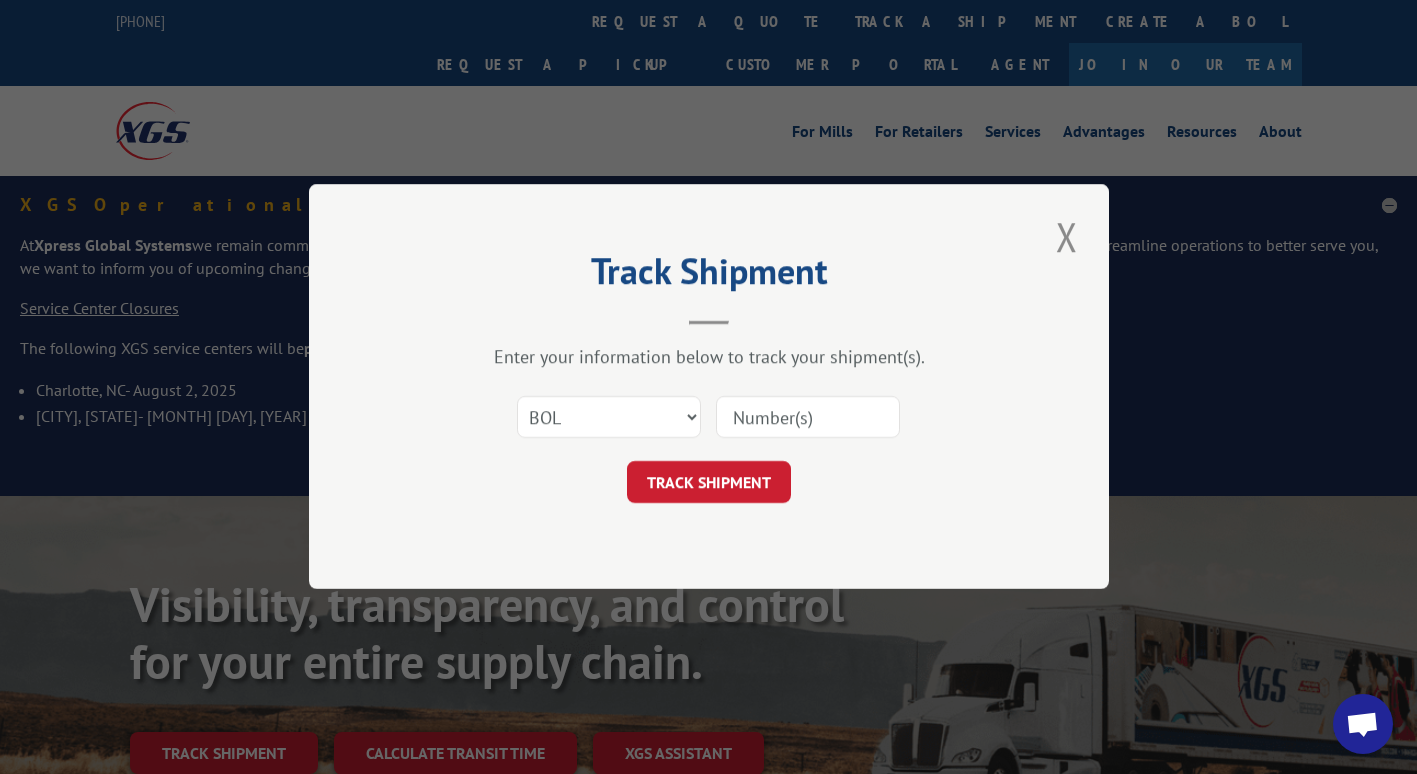 click at bounding box center [808, 418] 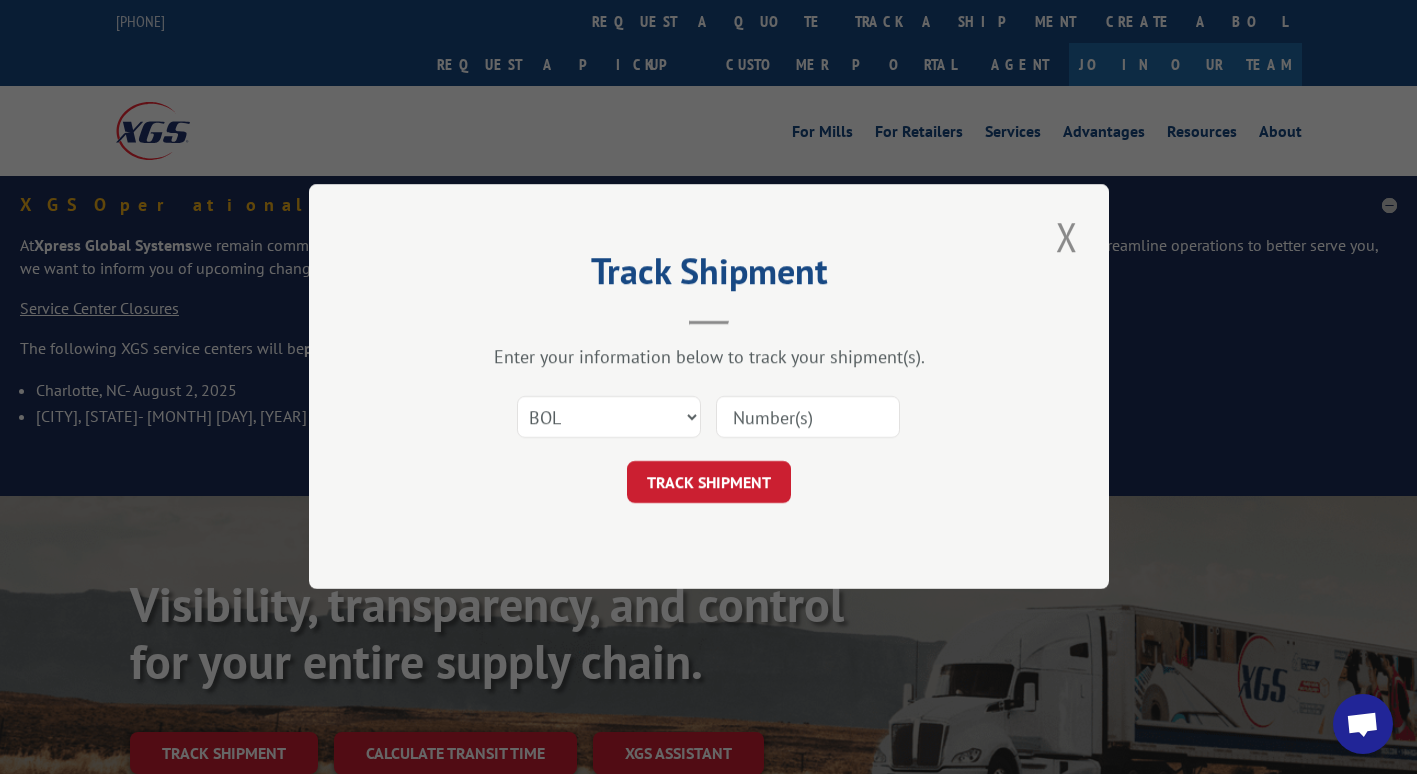 type on "5934388" 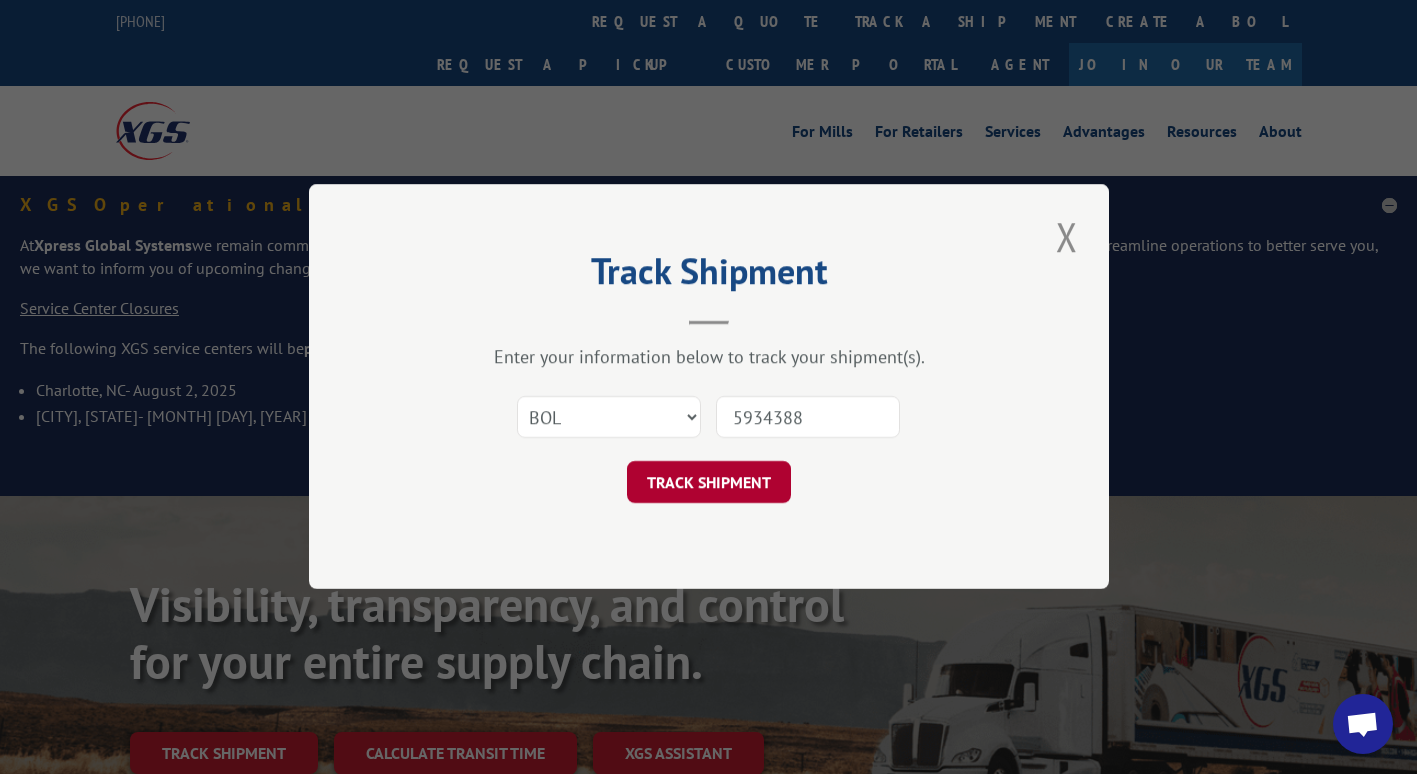 click on "TRACK SHIPMENT" at bounding box center [709, 483] 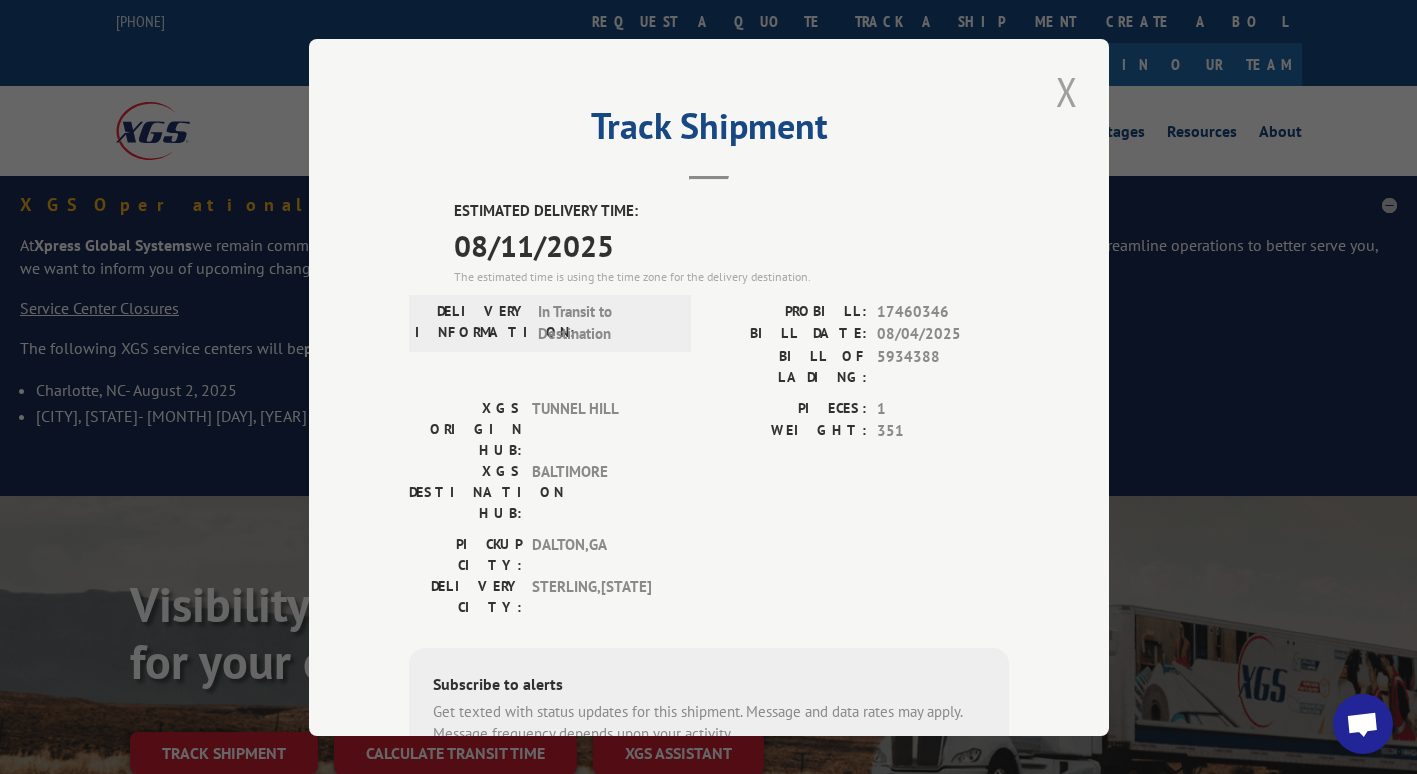 click at bounding box center [1067, 91] 